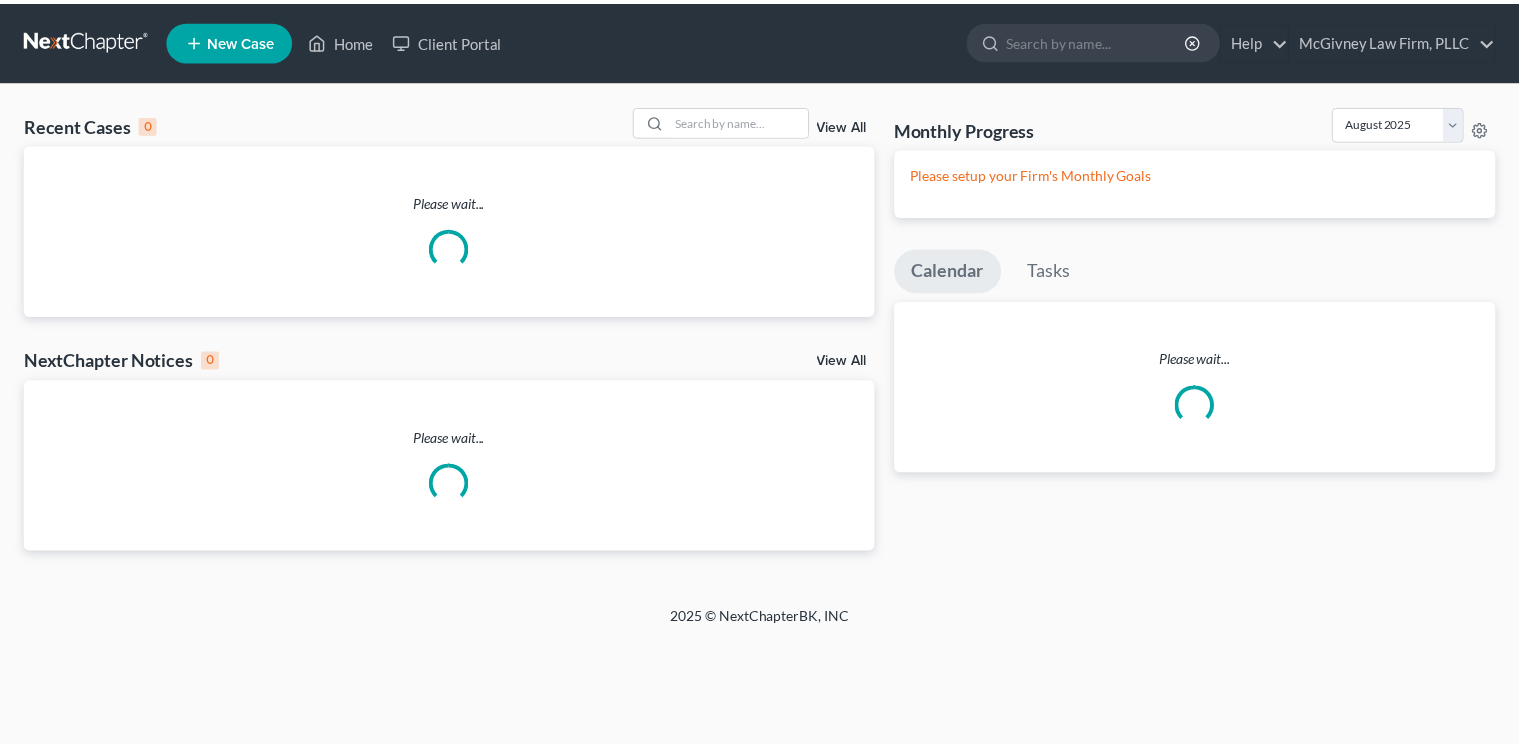 scroll, scrollTop: 0, scrollLeft: 0, axis: both 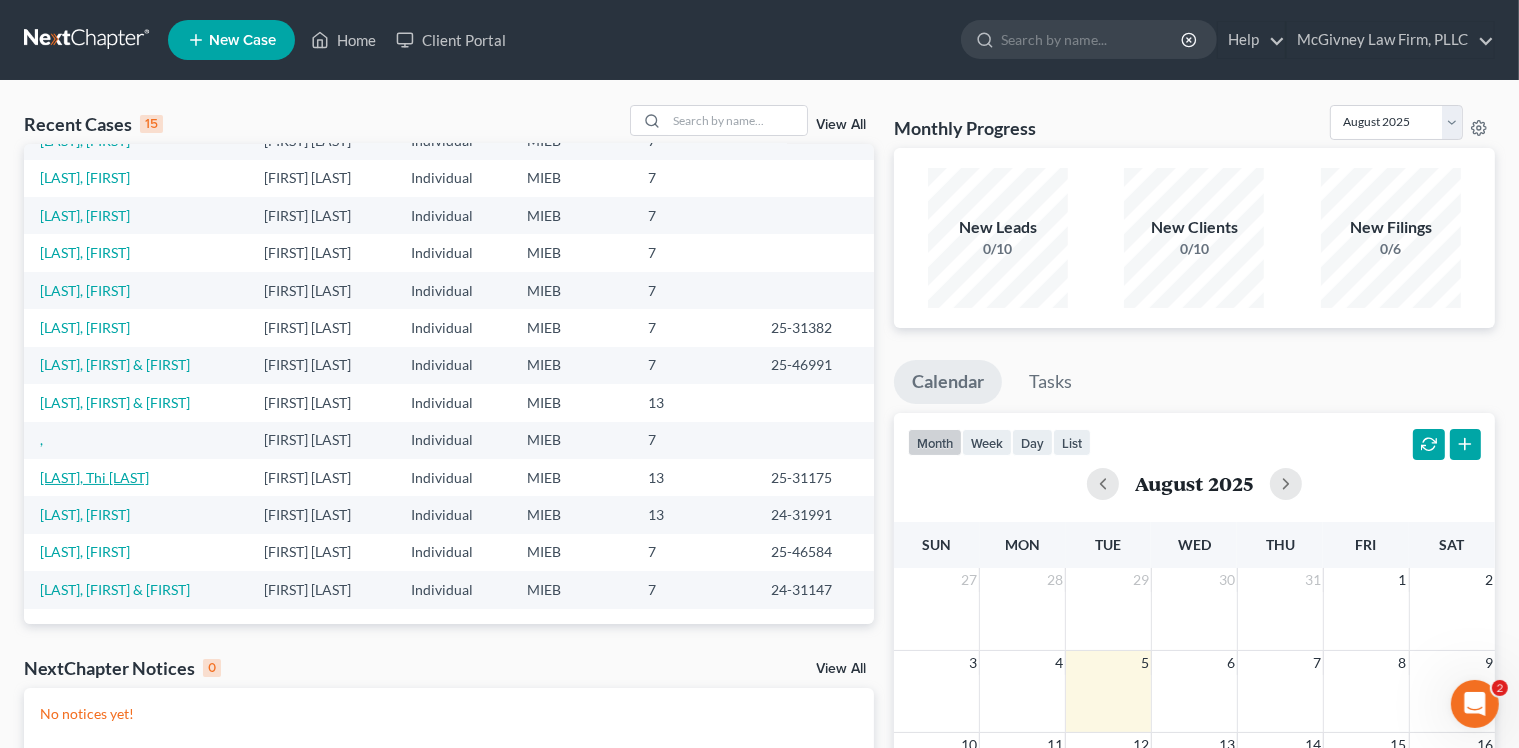 click on "[LAST], Thi [LAST]" at bounding box center [94, 477] 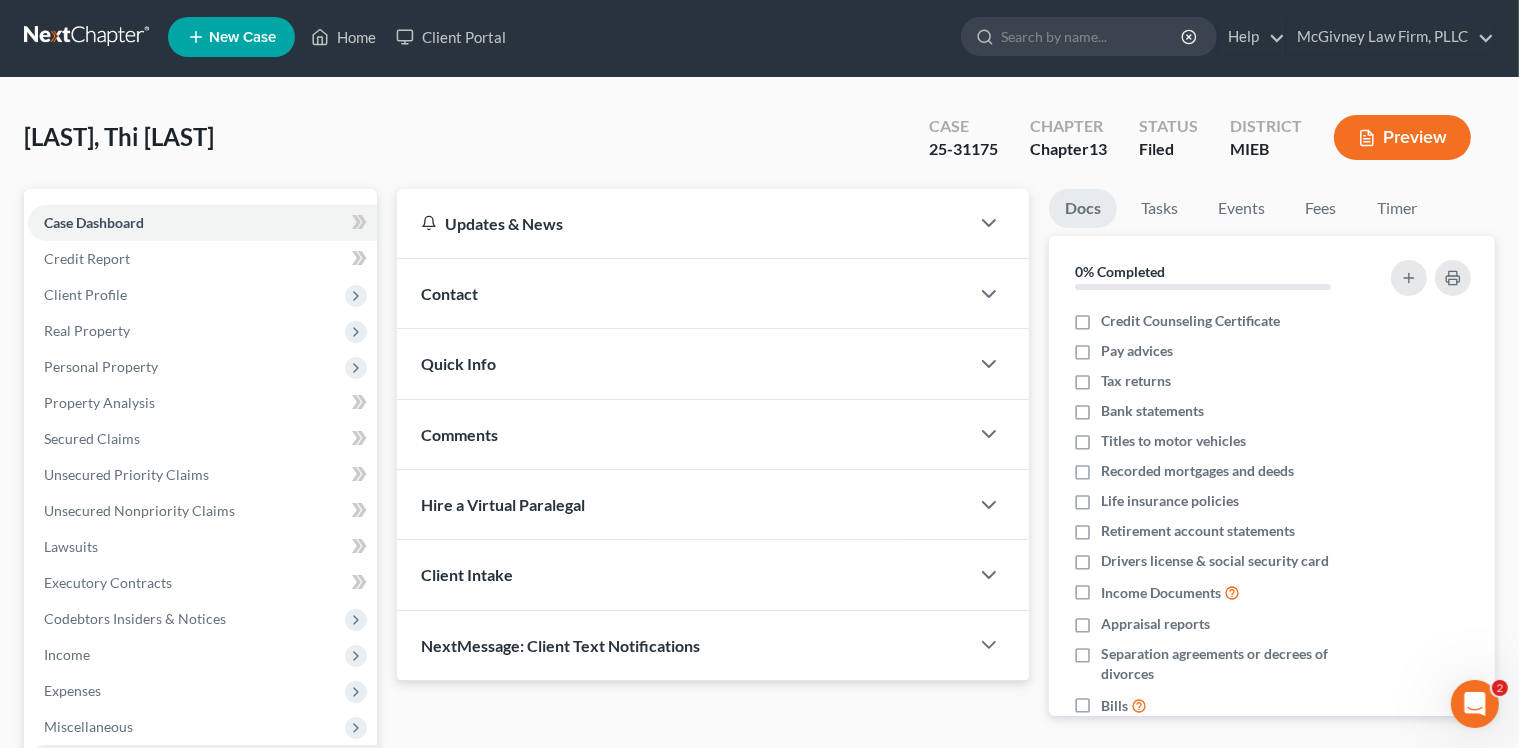 scroll, scrollTop: 0, scrollLeft: 0, axis: both 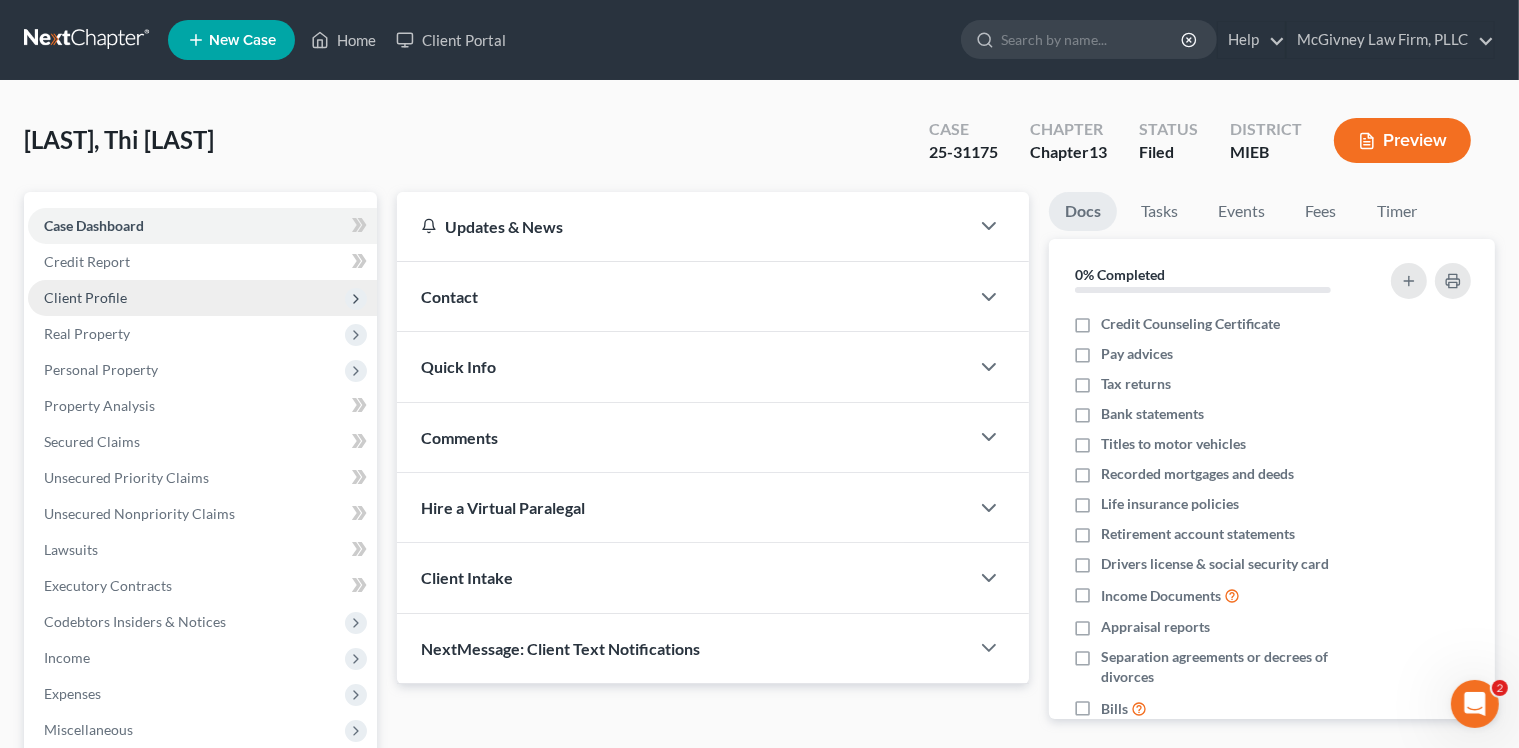 click on "Client Profile" at bounding box center [85, 297] 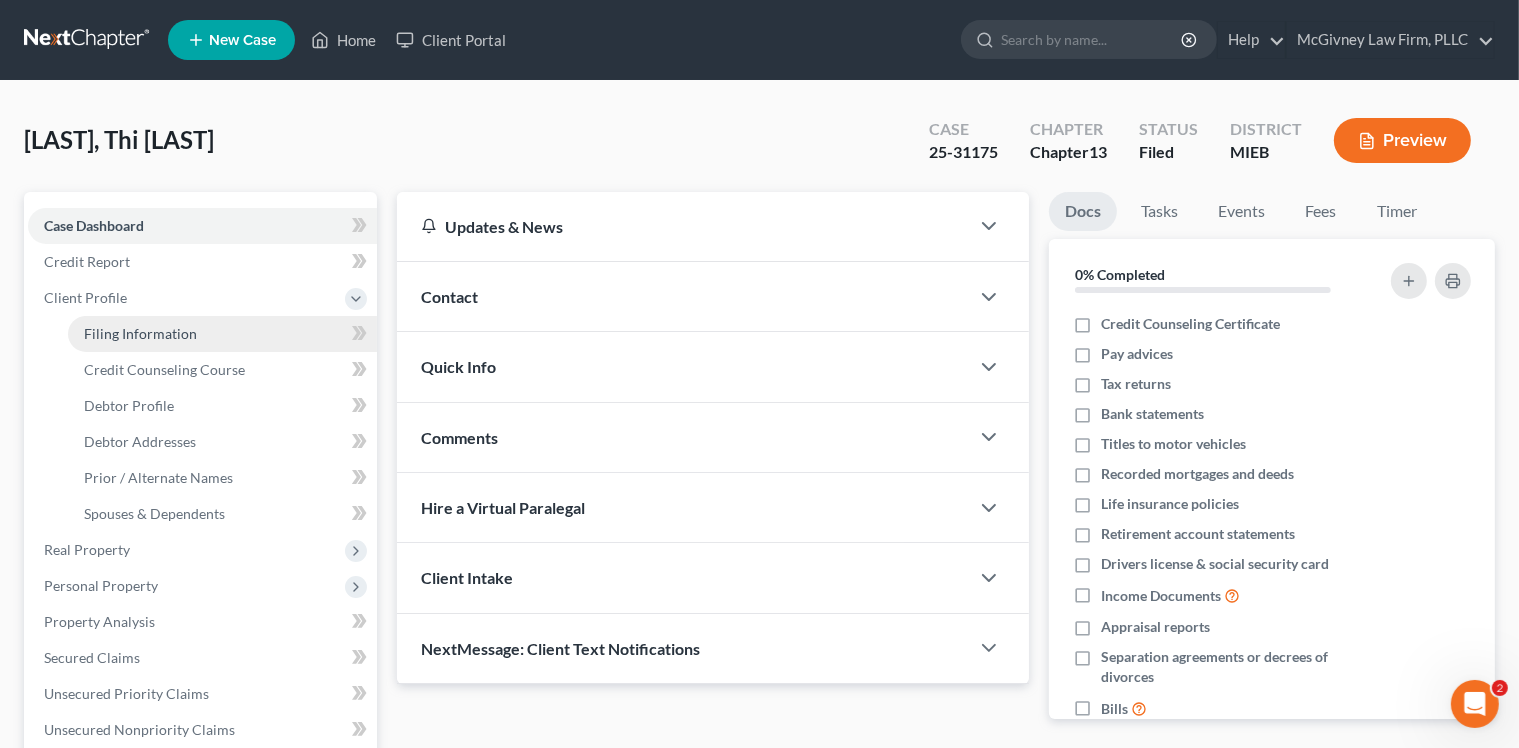 click on "Filing Information" at bounding box center (140, 333) 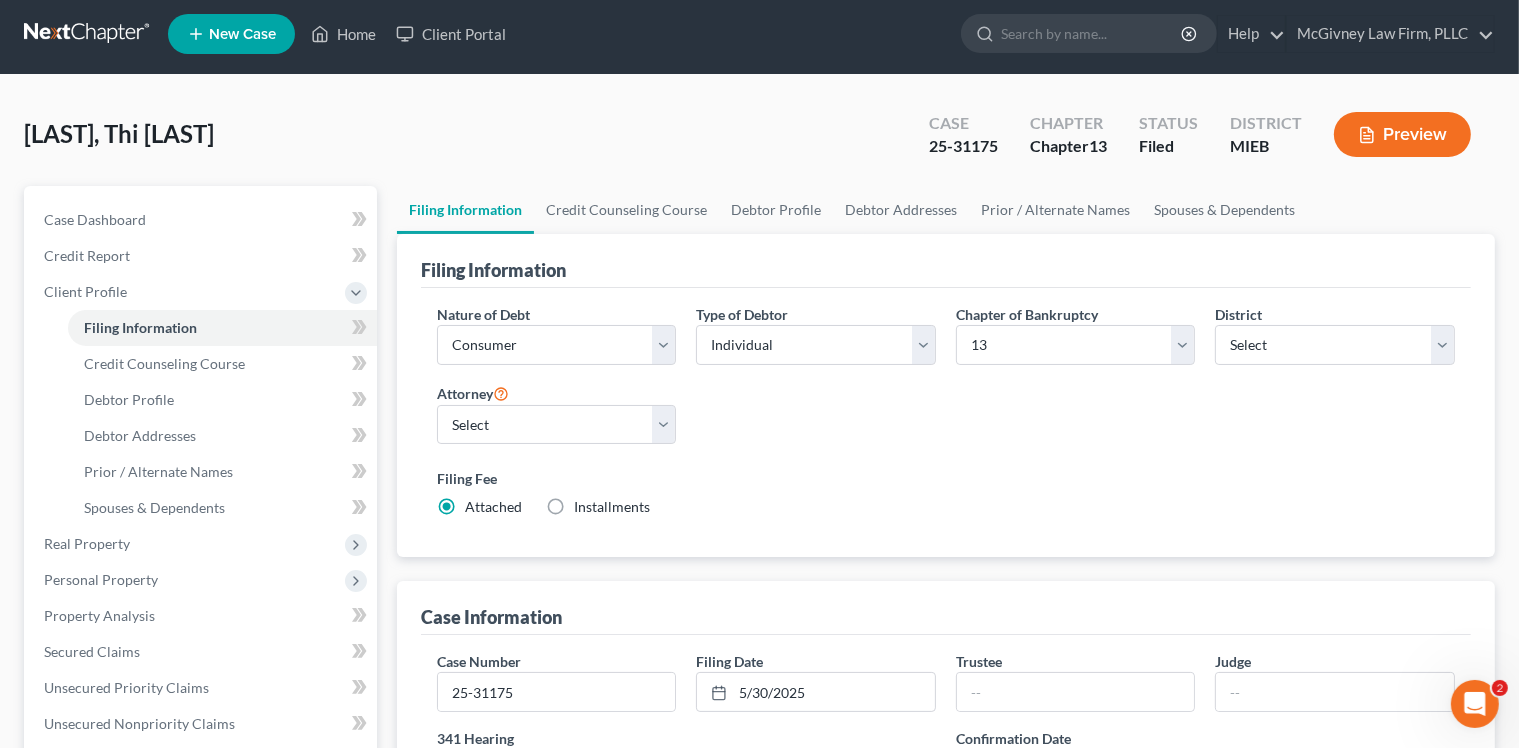 scroll, scrollTop: 0, scrollLeft: 0, axis: both 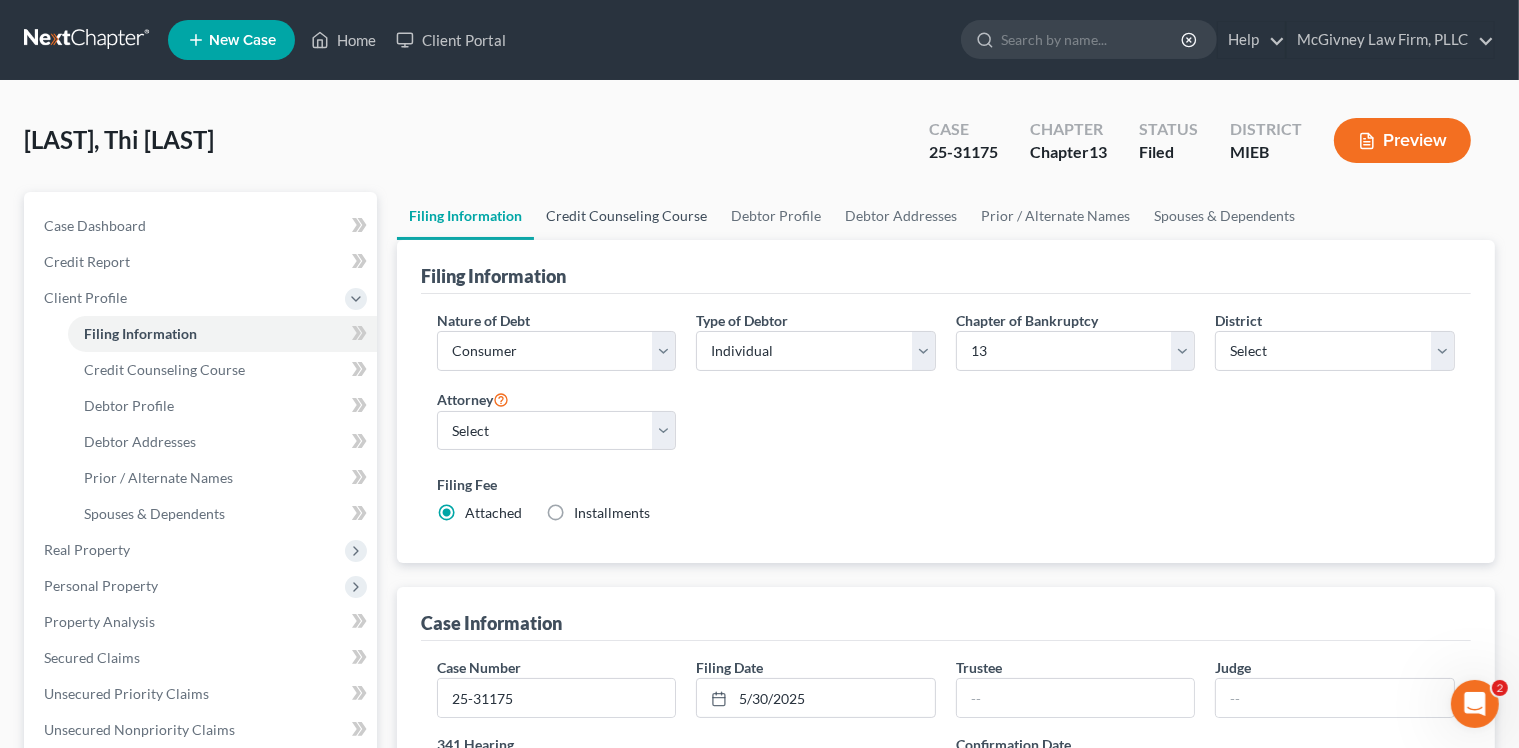 click on "Credit Counseling Course" at bounding box center [626, 216] 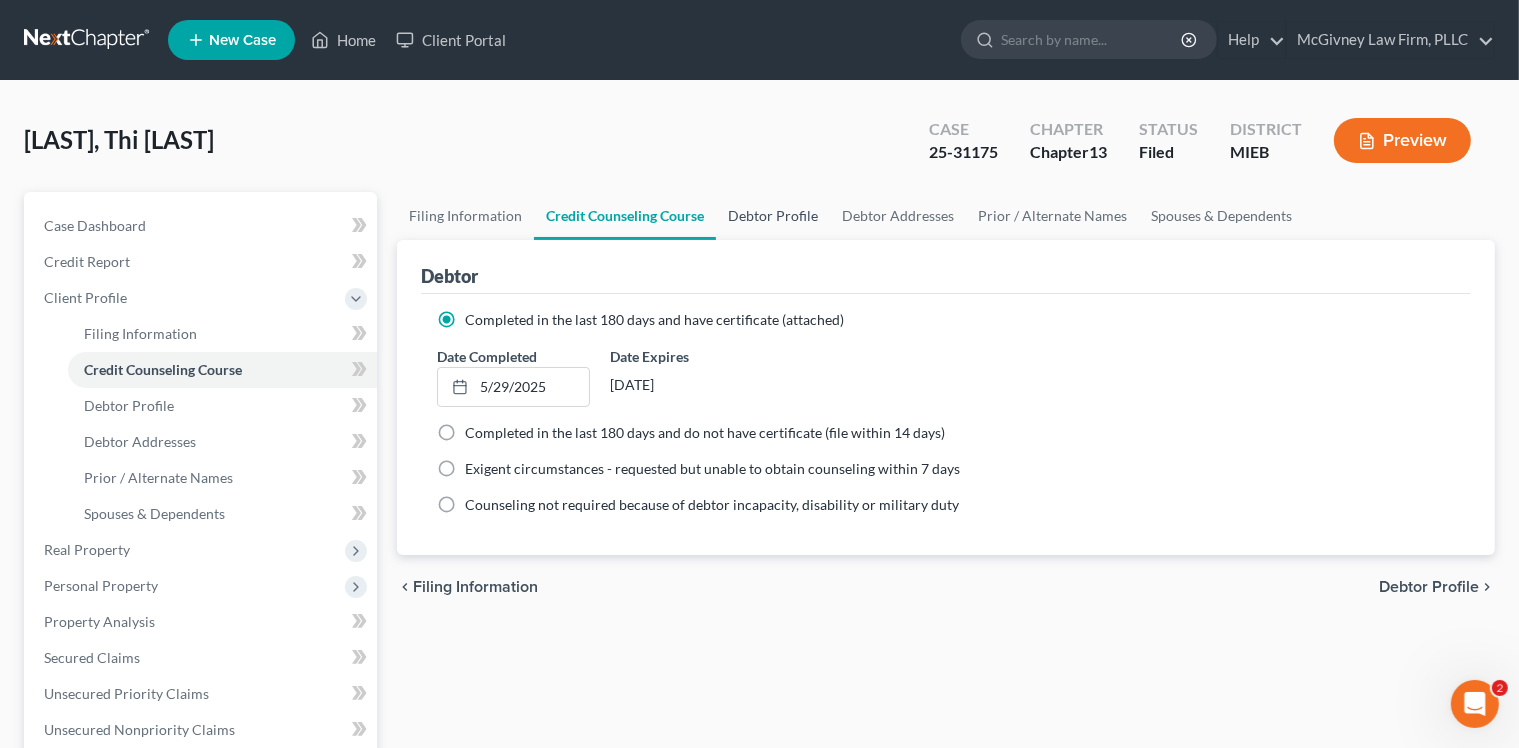 click on "Debtor Profile" at bounding box center [773, 216] 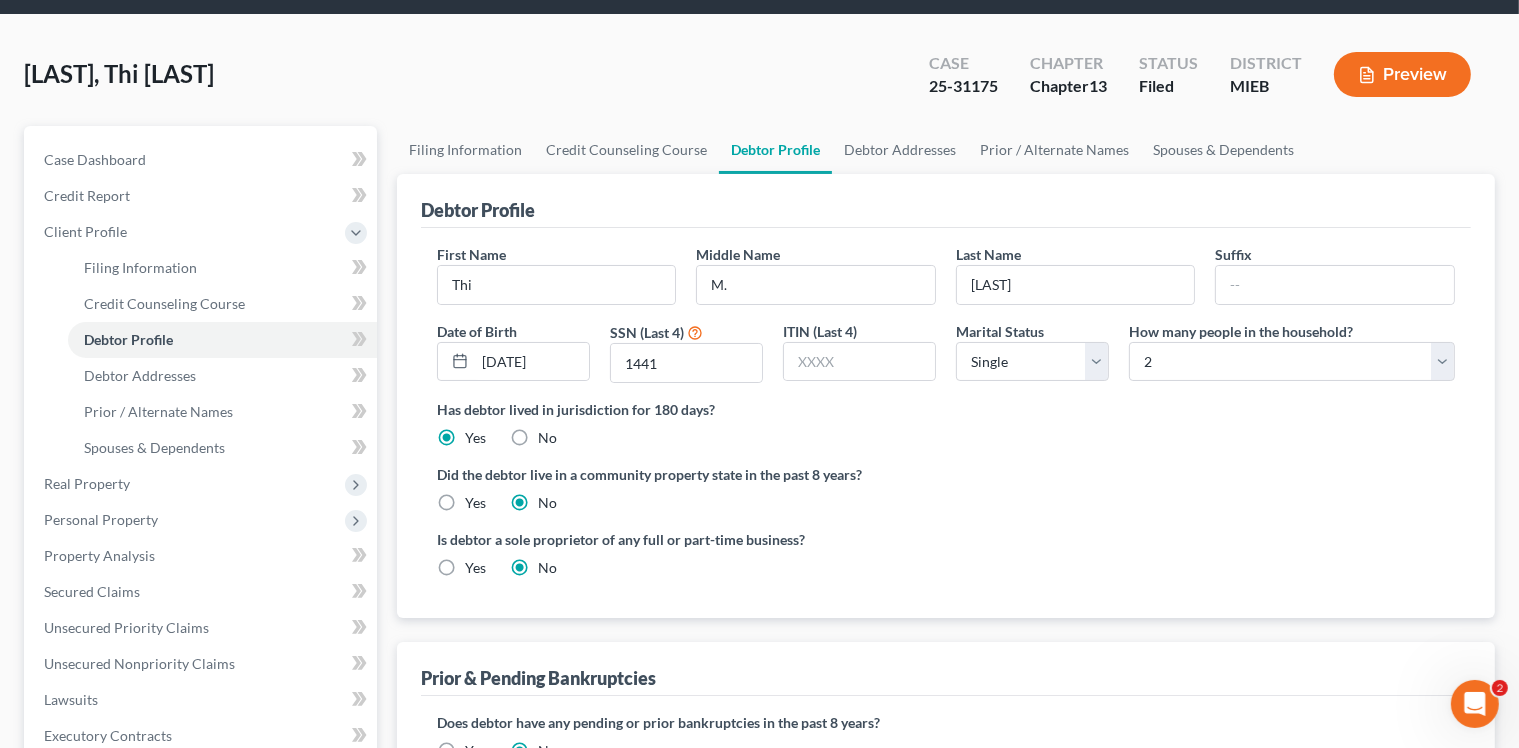 scroll, scrollTop: 200, scrollLeft: 0, axis: vertical 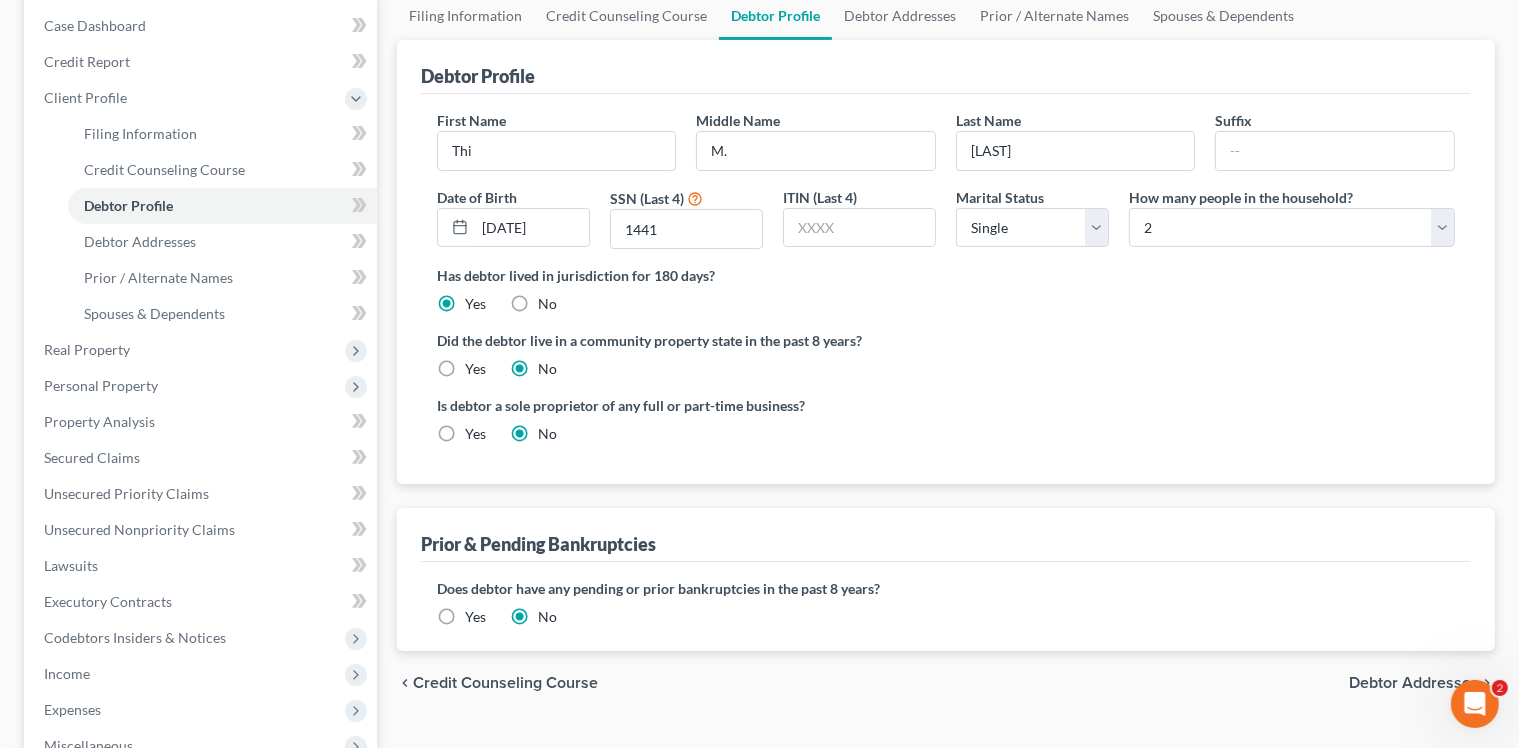 click on "Yes" at bounding box center [475, 434] 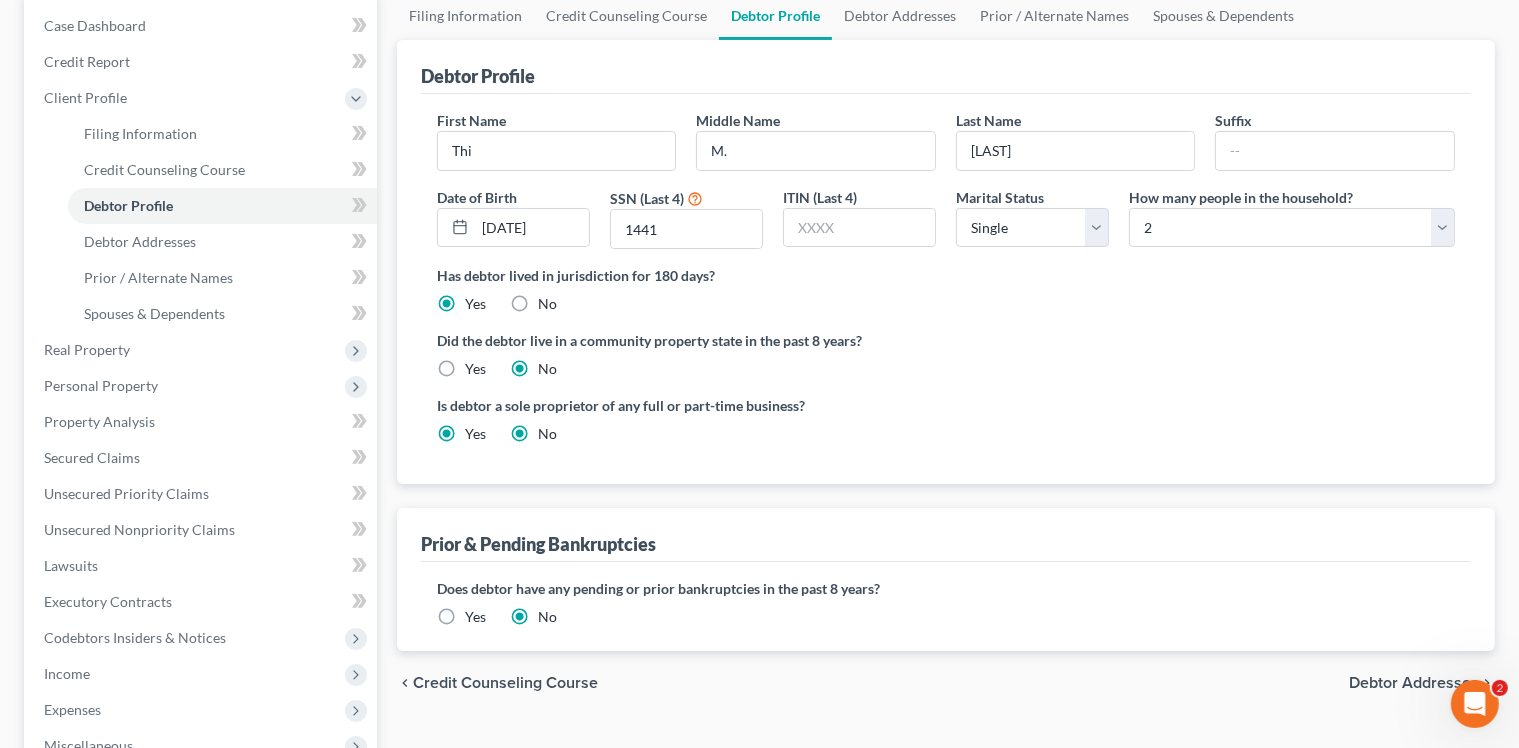 radio on "false" 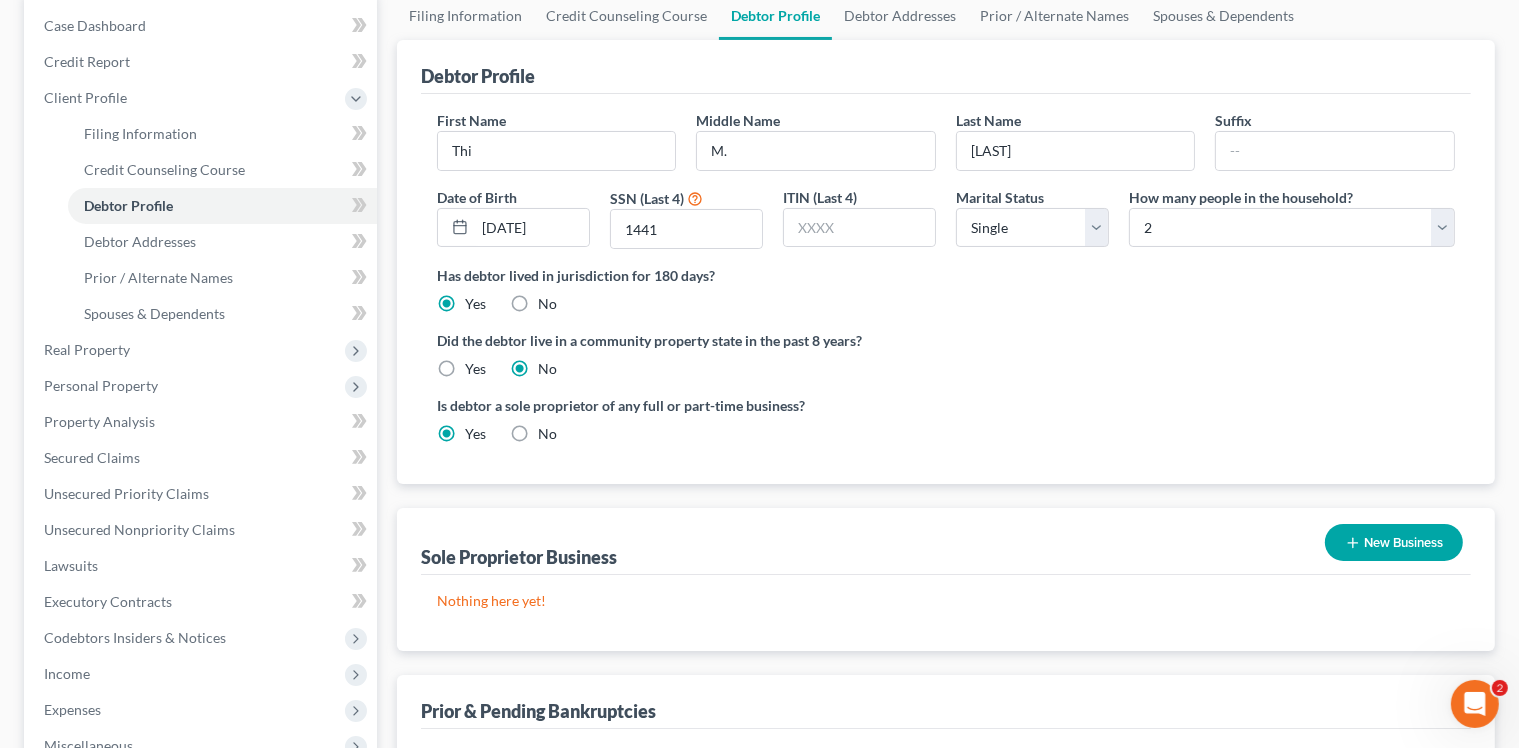 click on "New Business" at bounding box center (1394, 542) 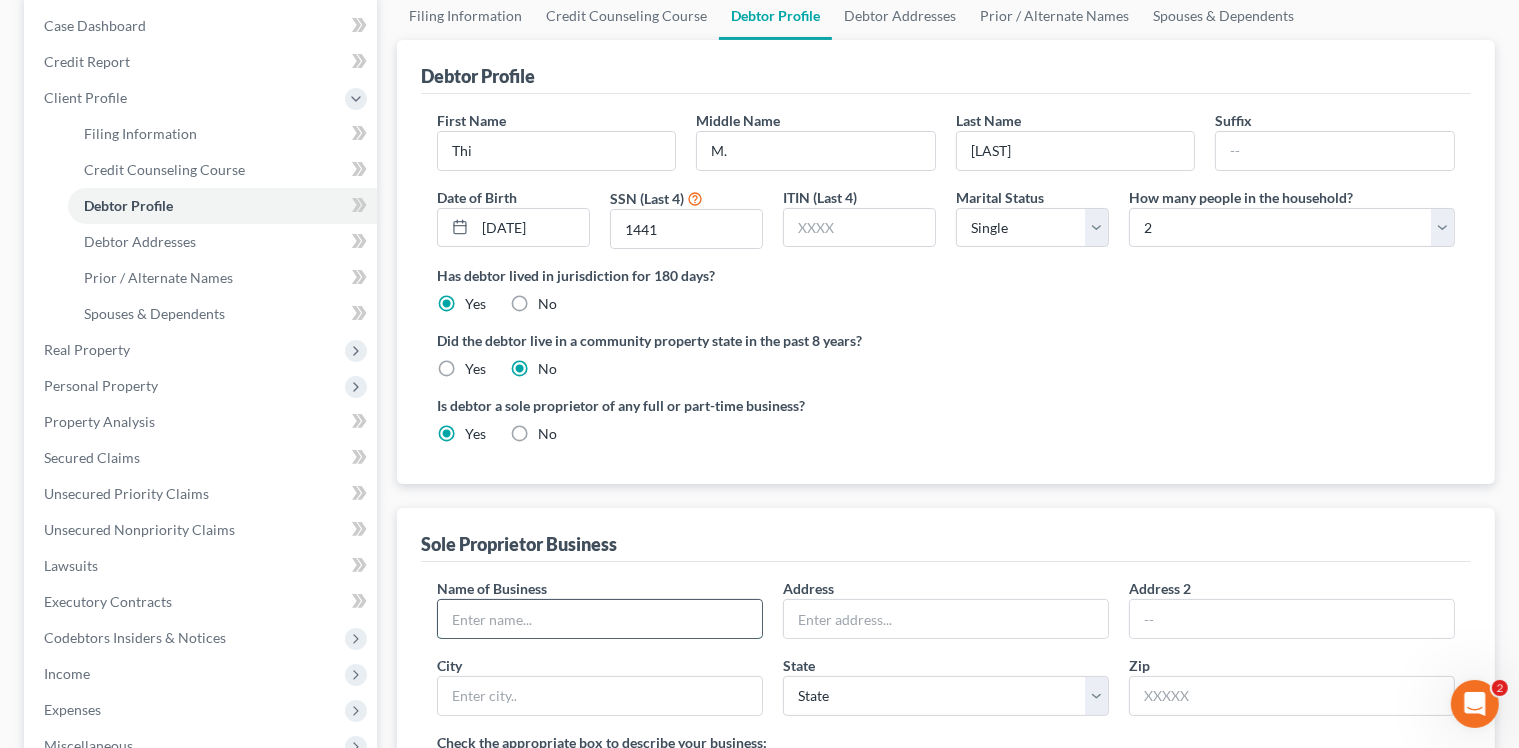 click at bounding box center (600, 619) 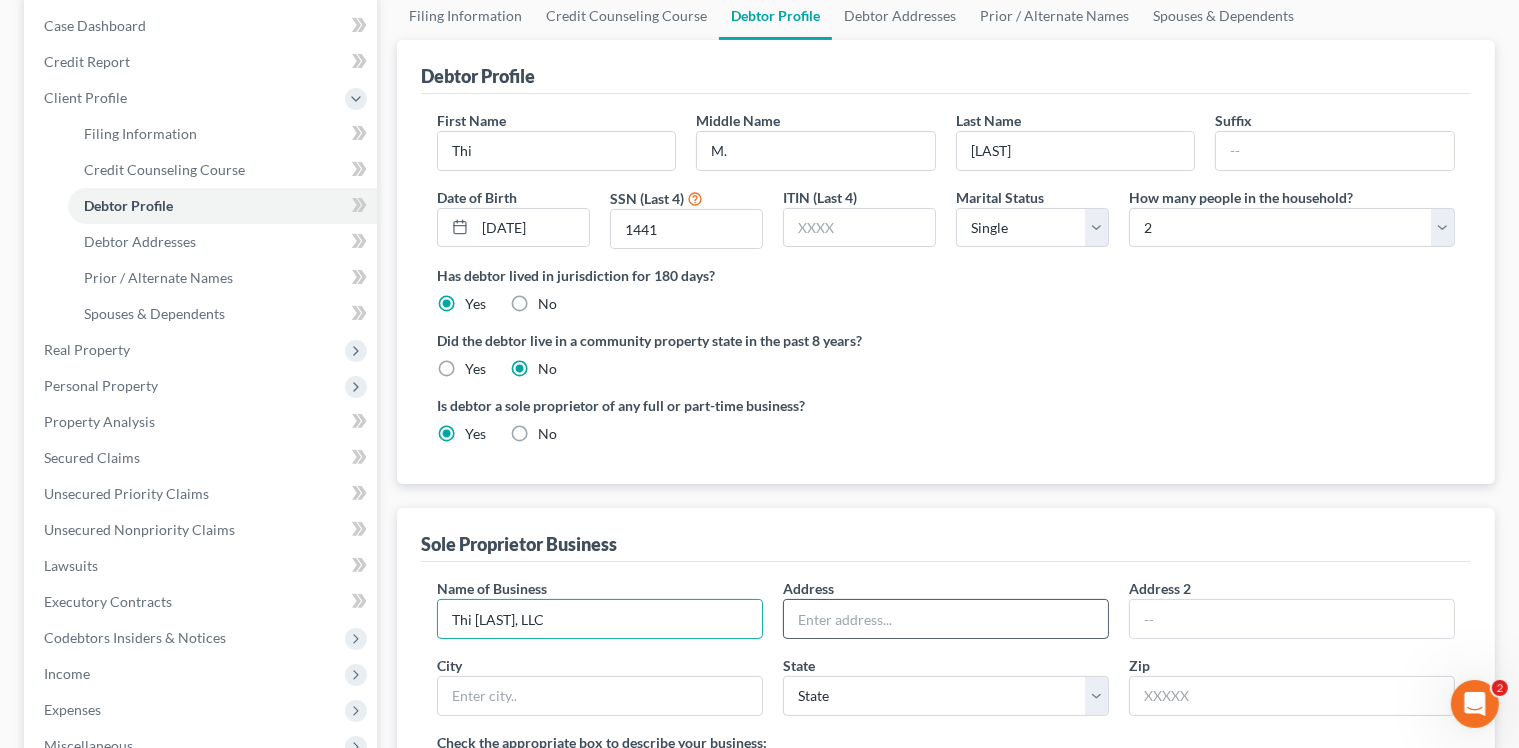 type on "Thi [LAST], LLC" 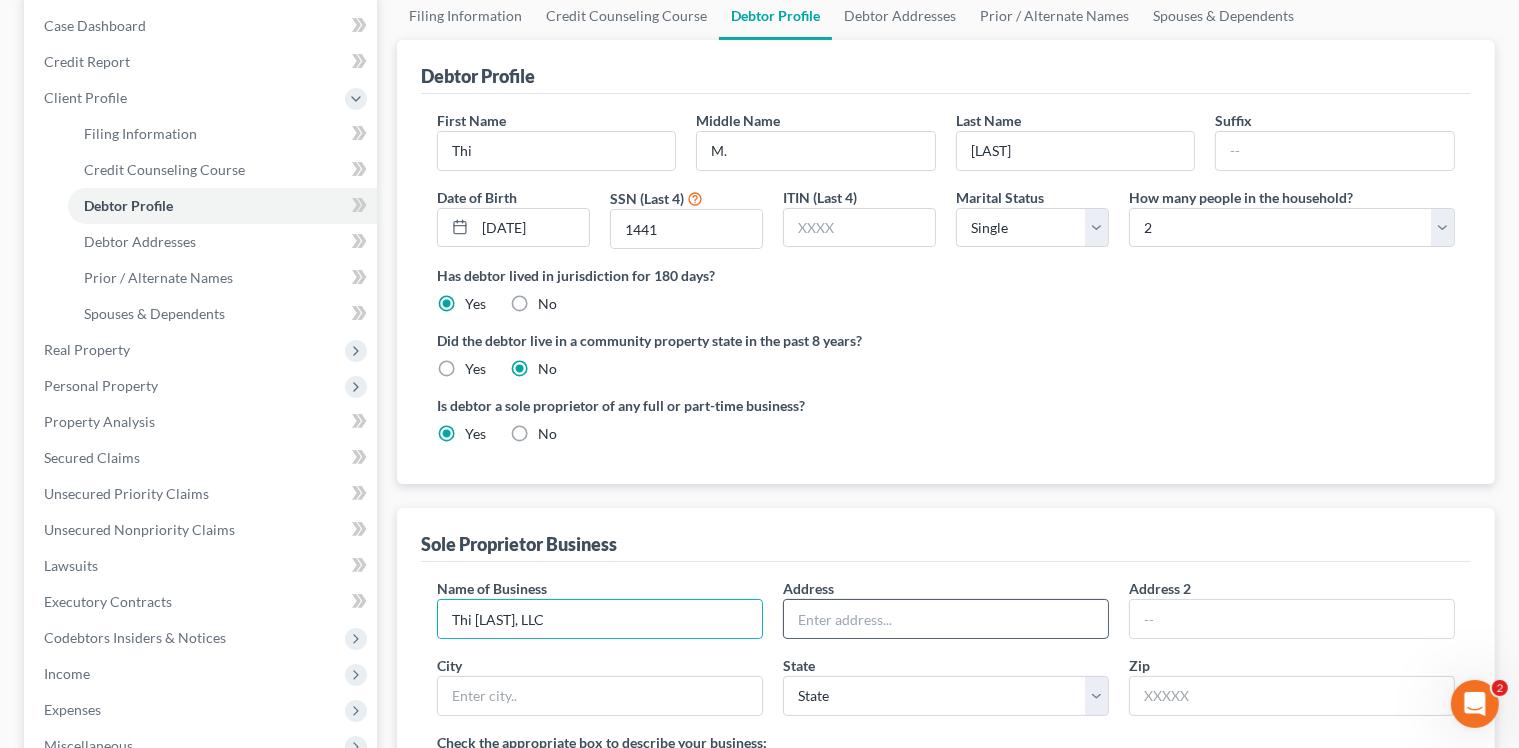 click at bounding box center [946, 619] 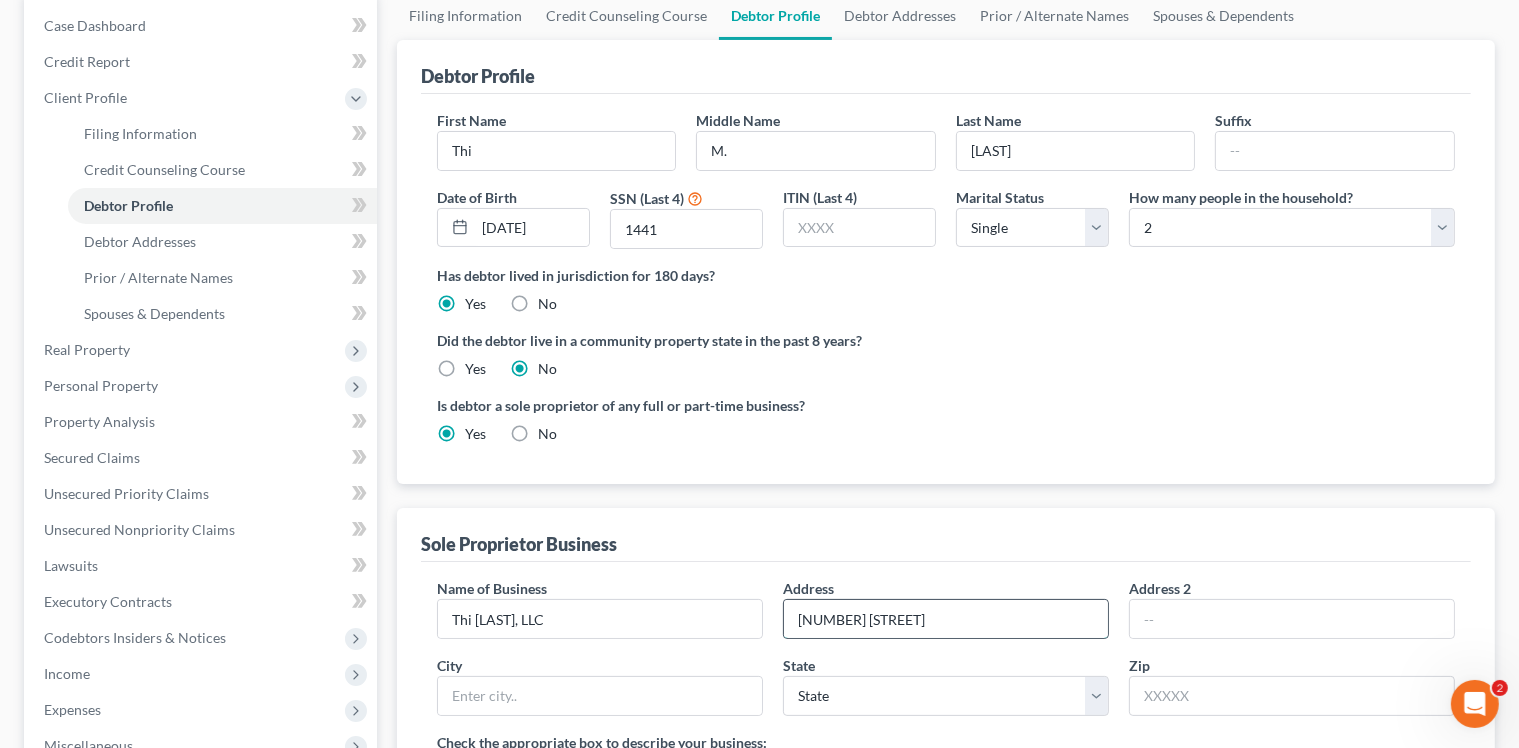 type on "[NUMBER] [STREET]" 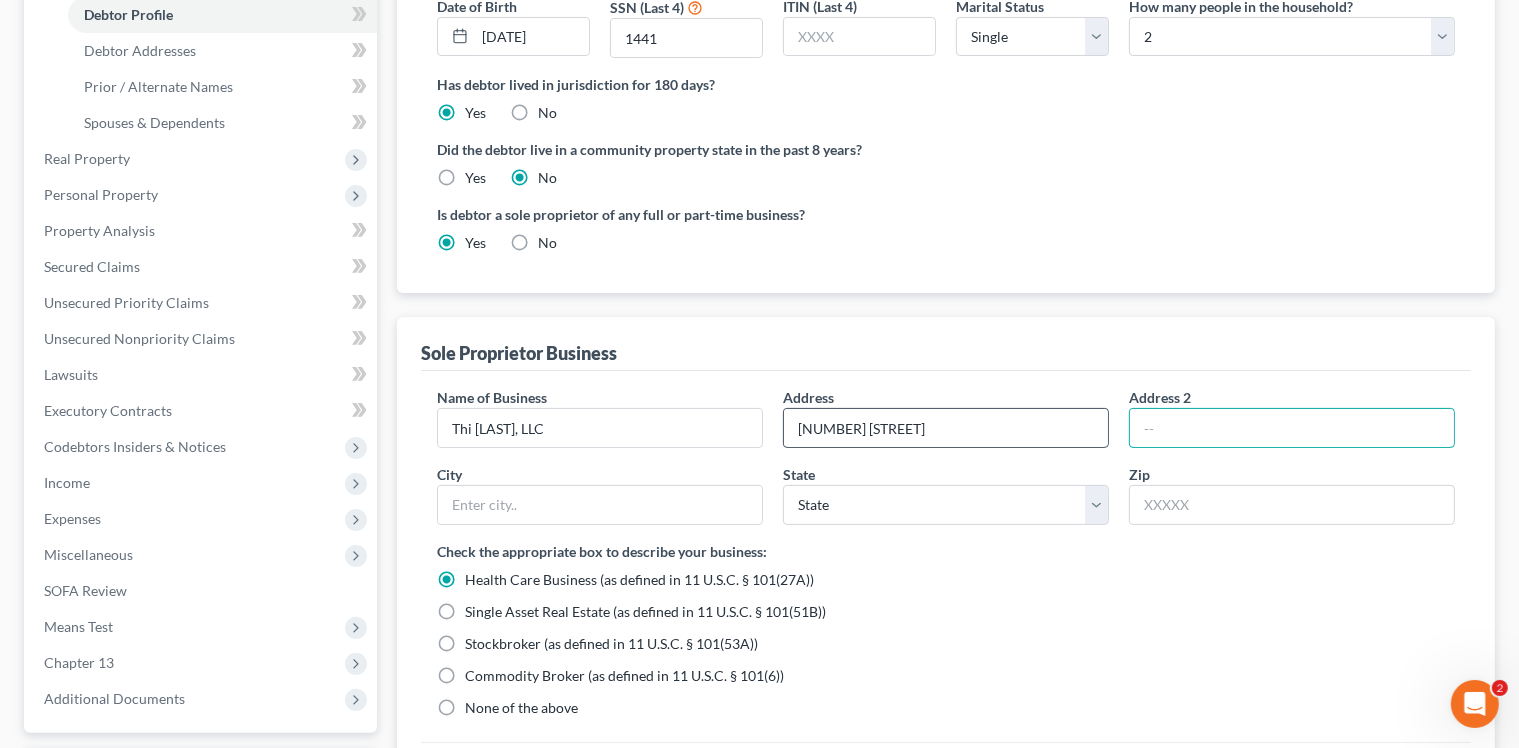 scroll, scrollTop: 400, scrollLeft: 0, axis: vertical 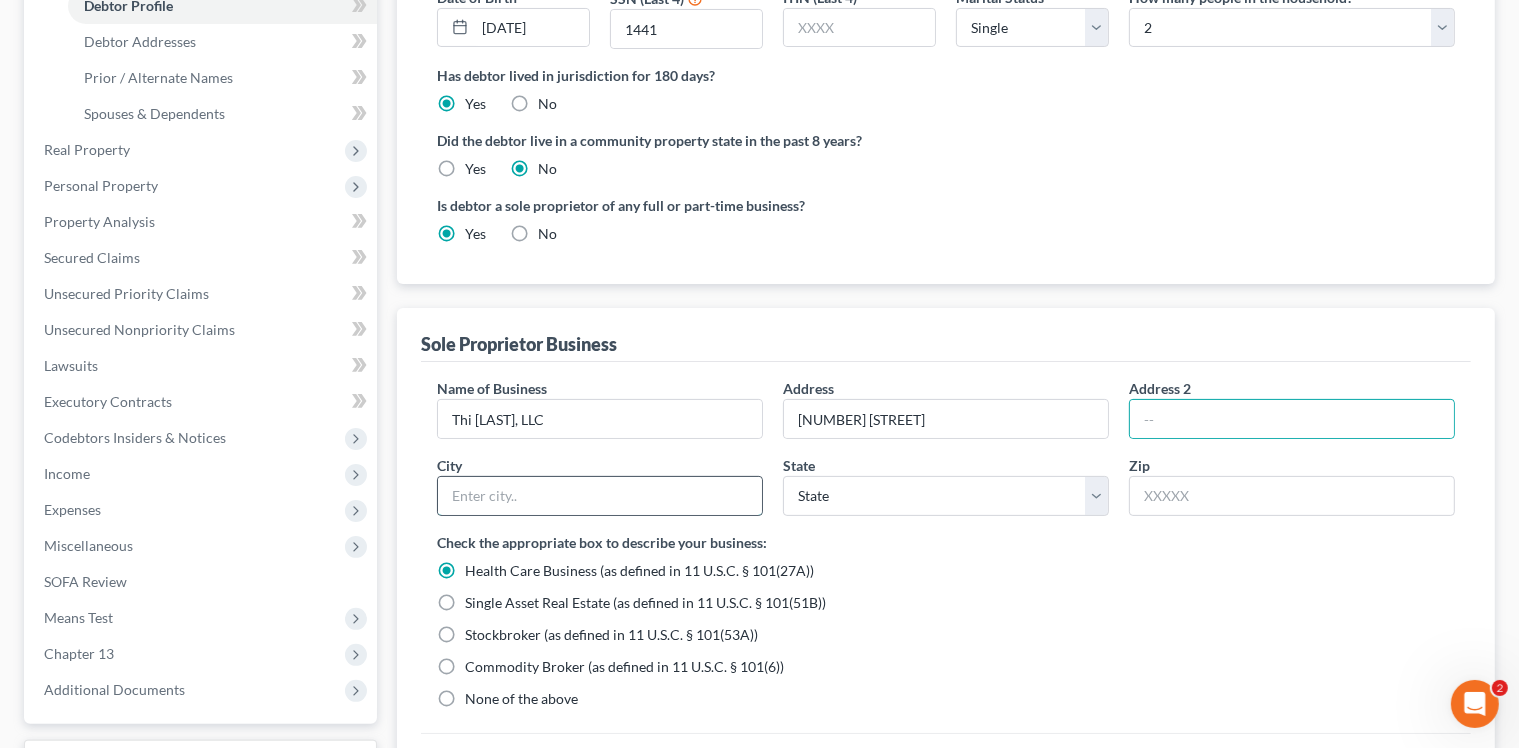 click at bounding box center (600, 496) 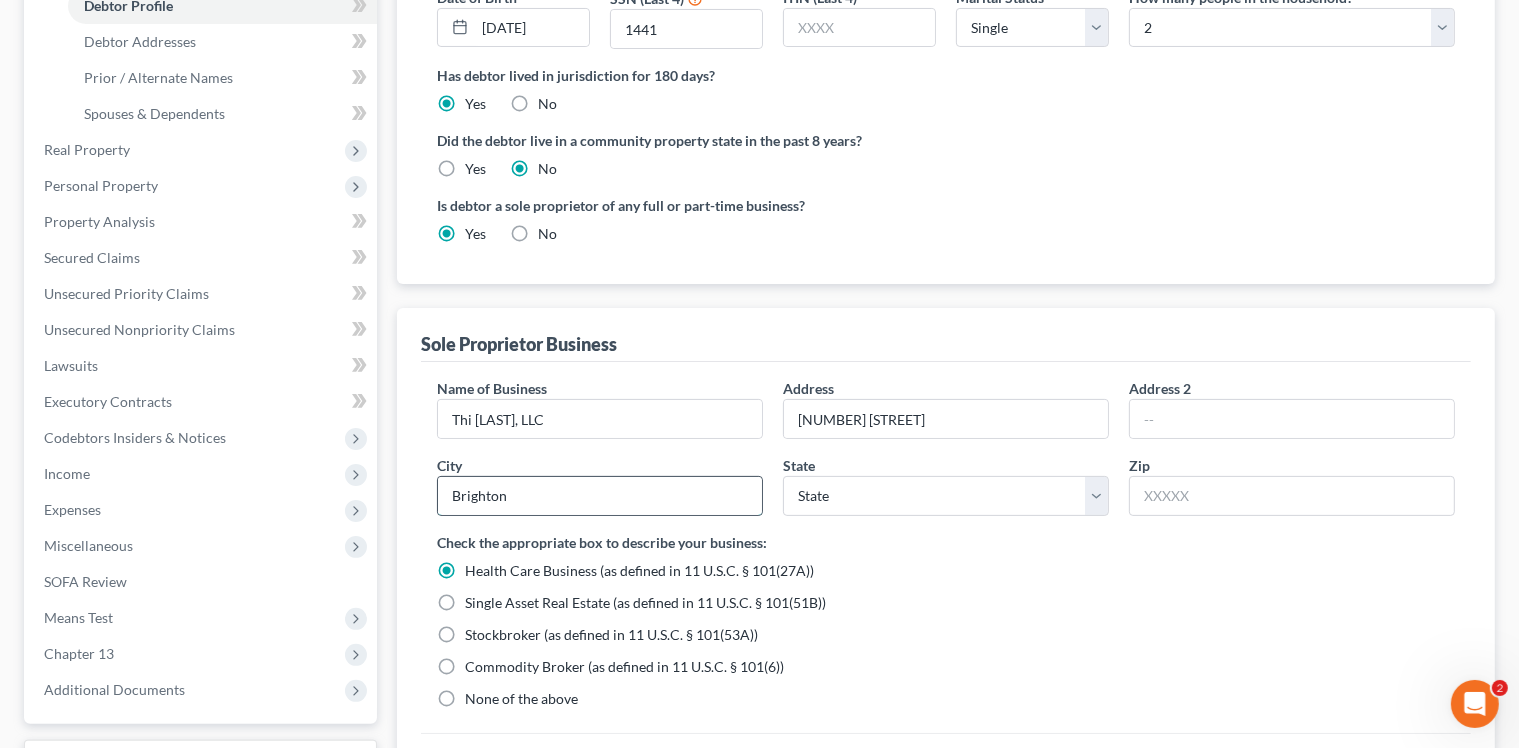 type on "Brighton" 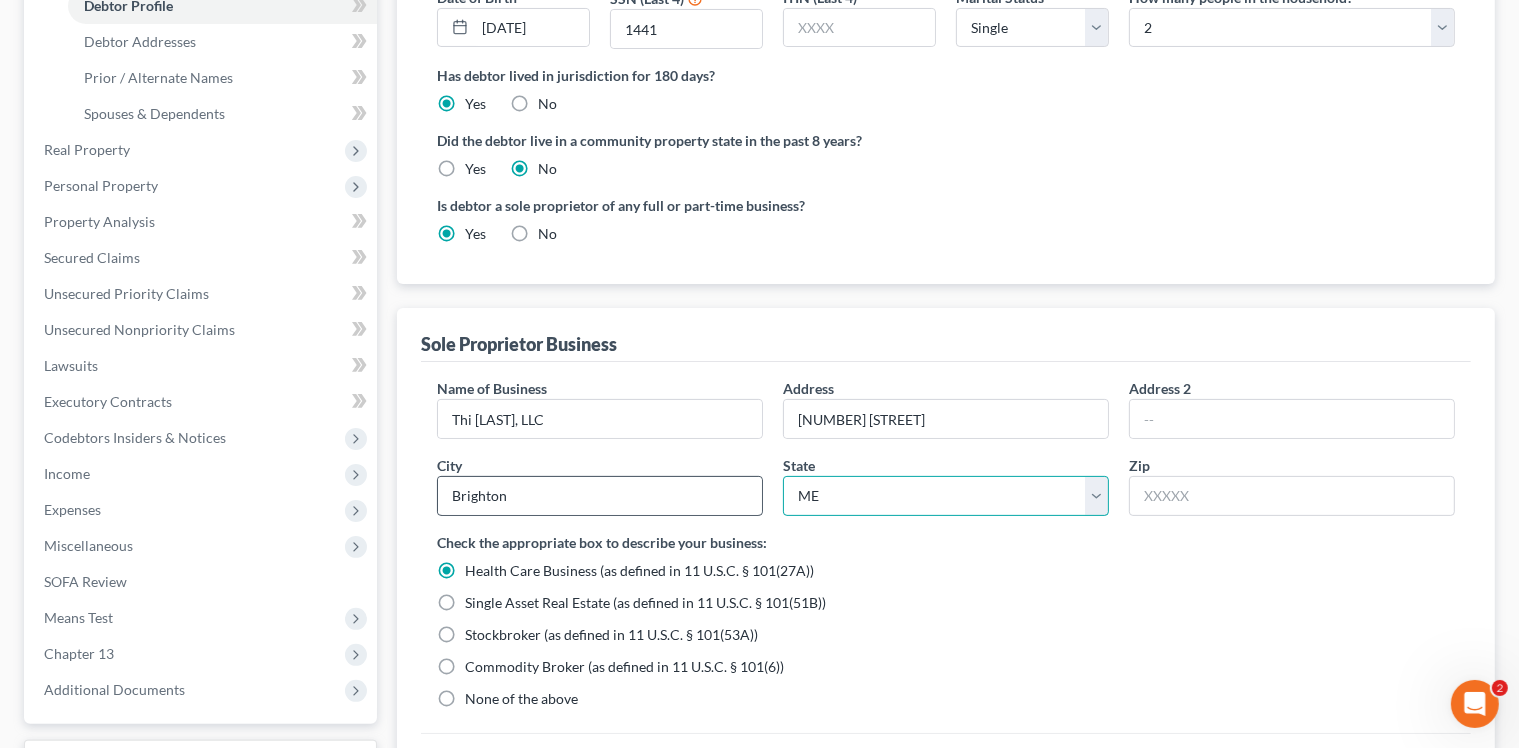 select on "23" 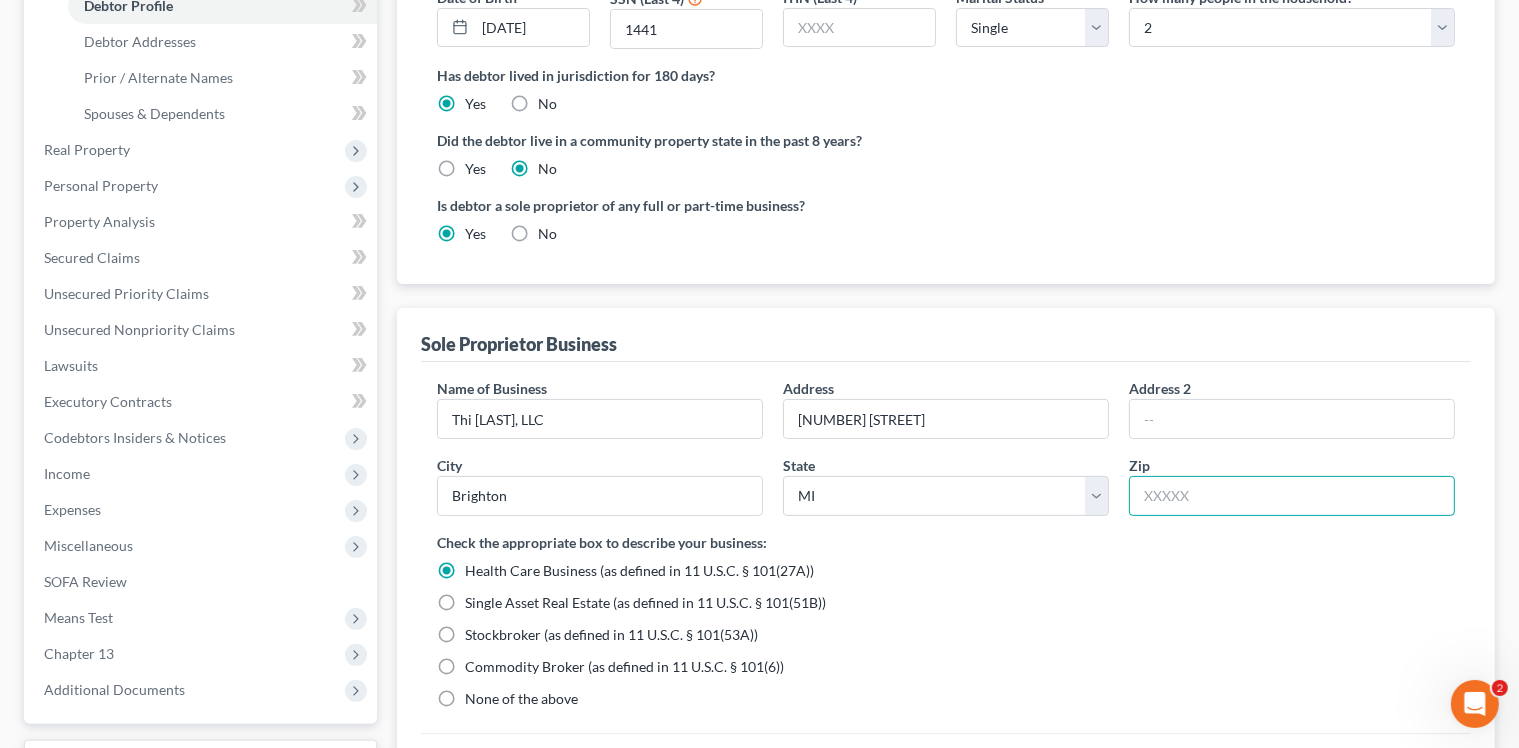 click at bounding box center [1292, 496] 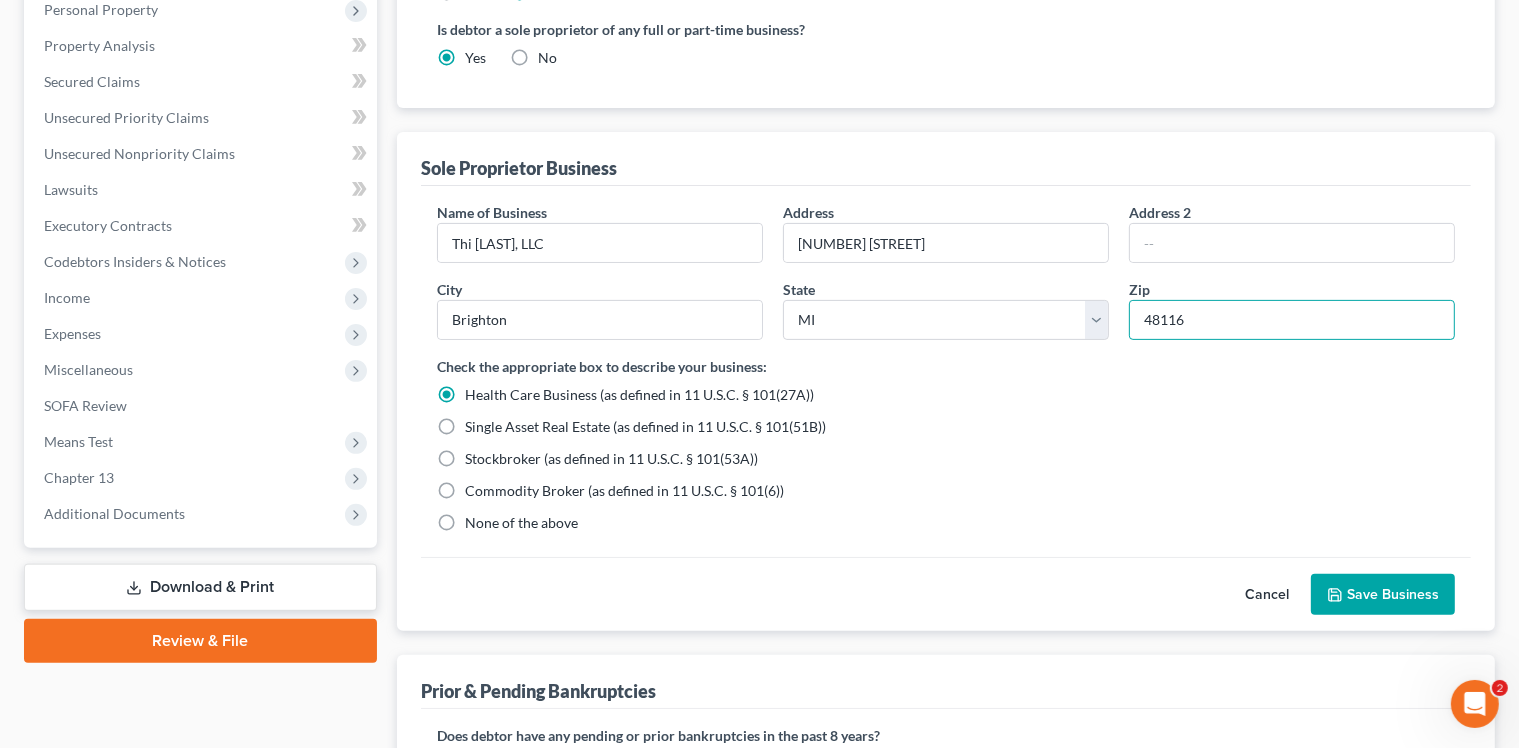 scroll, scrollTop: 600, scrollLeft: 0, axis: vertical 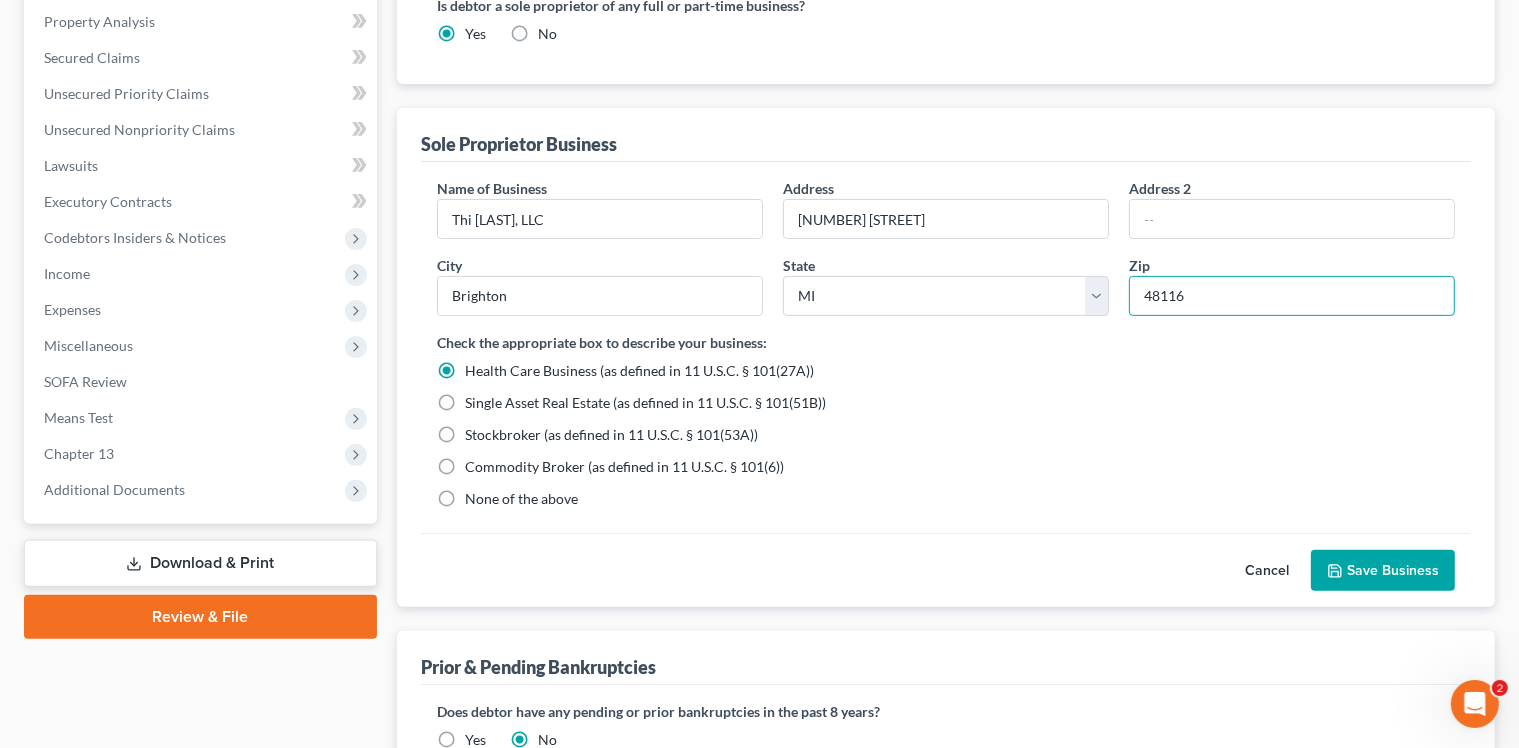 type on "48116" 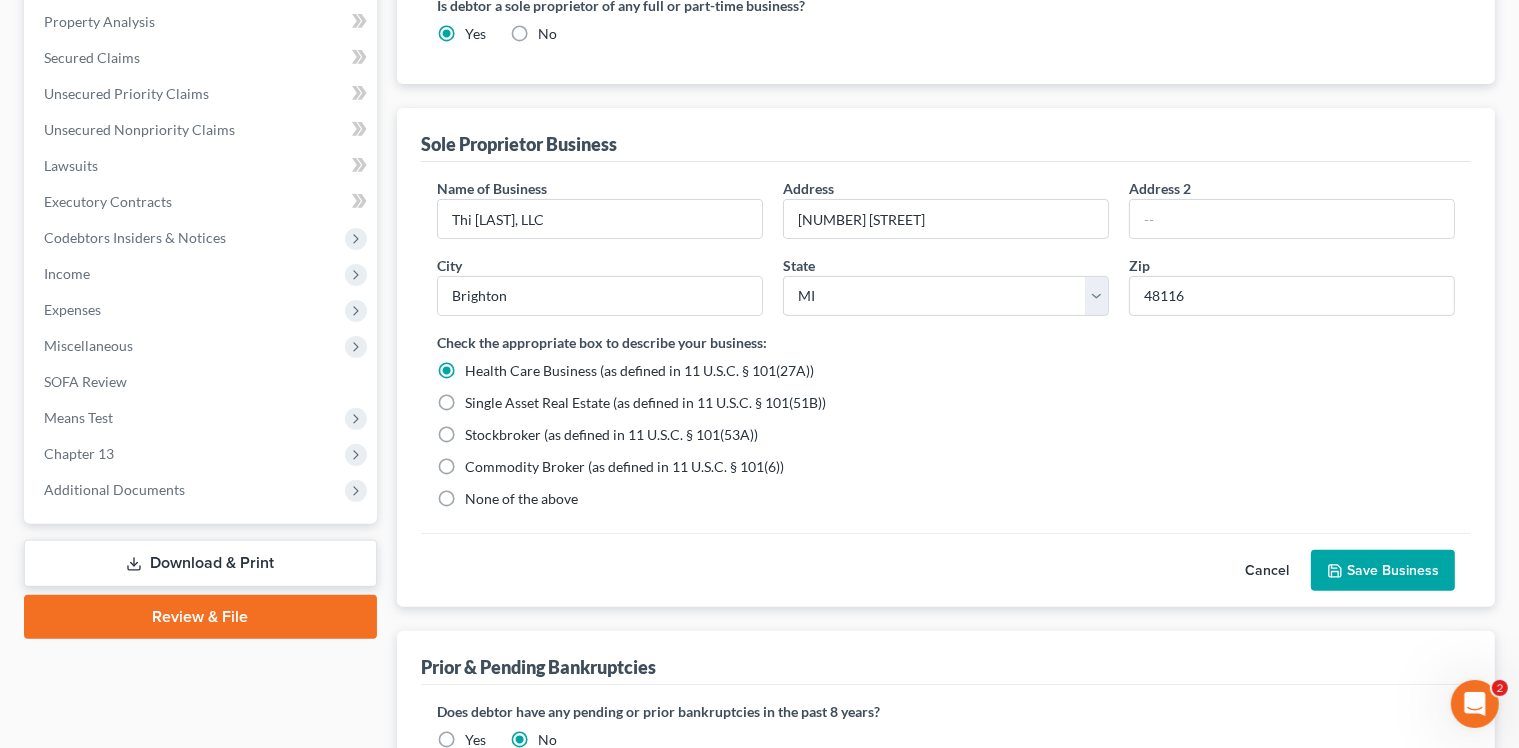 click on "None of the above" at bounding box center [521, 499] 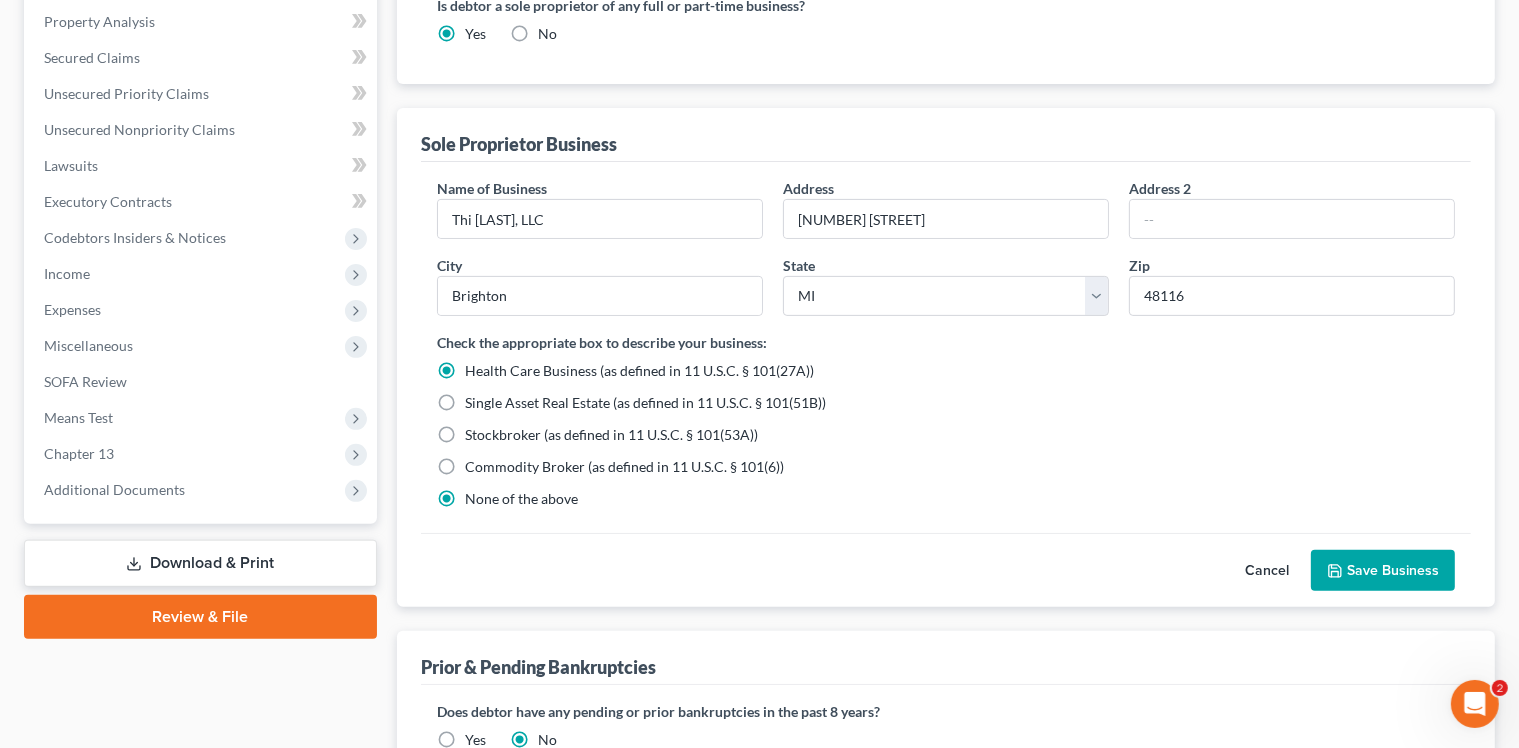 radio on "false" 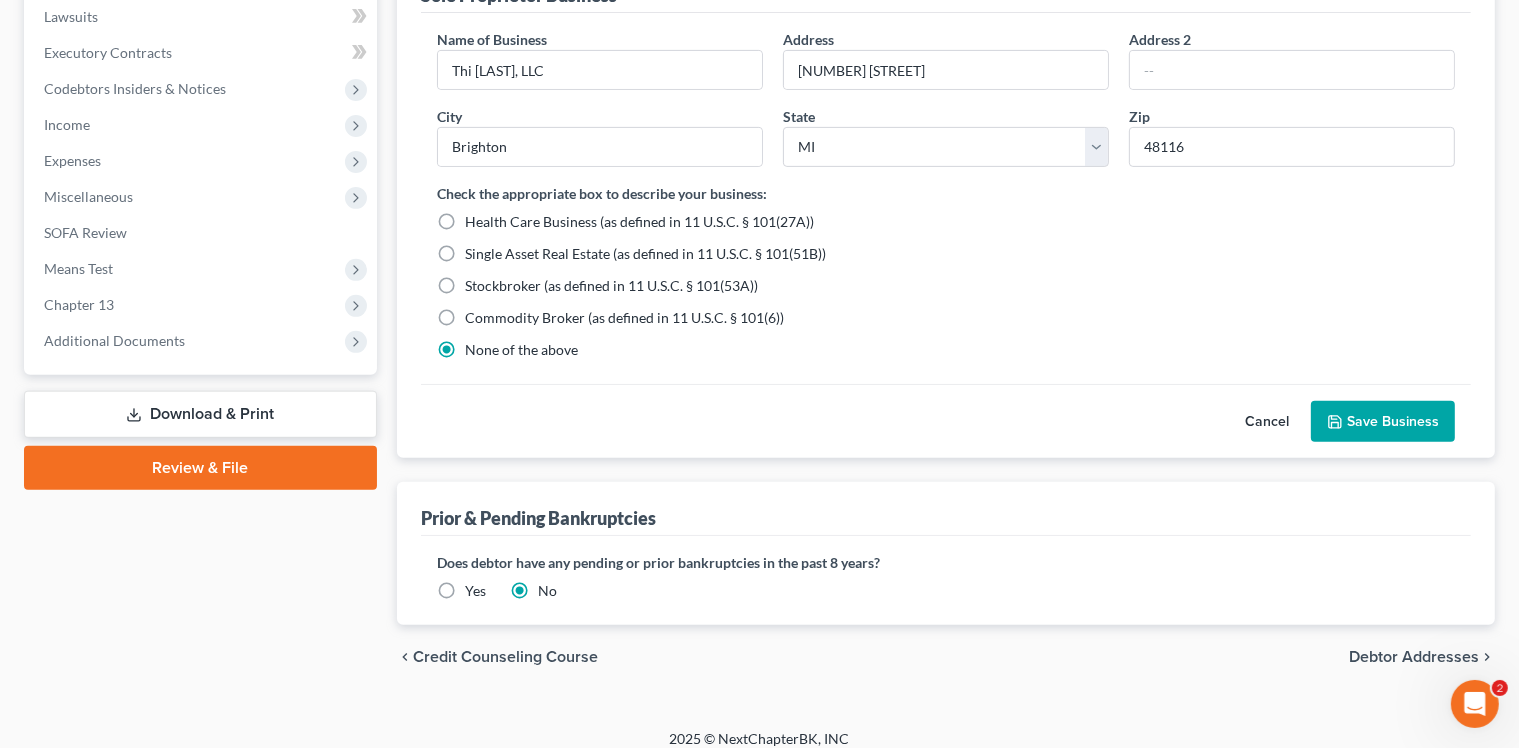 scroll, scrollTop: 764, scrollLeft: 0, axis: vertical 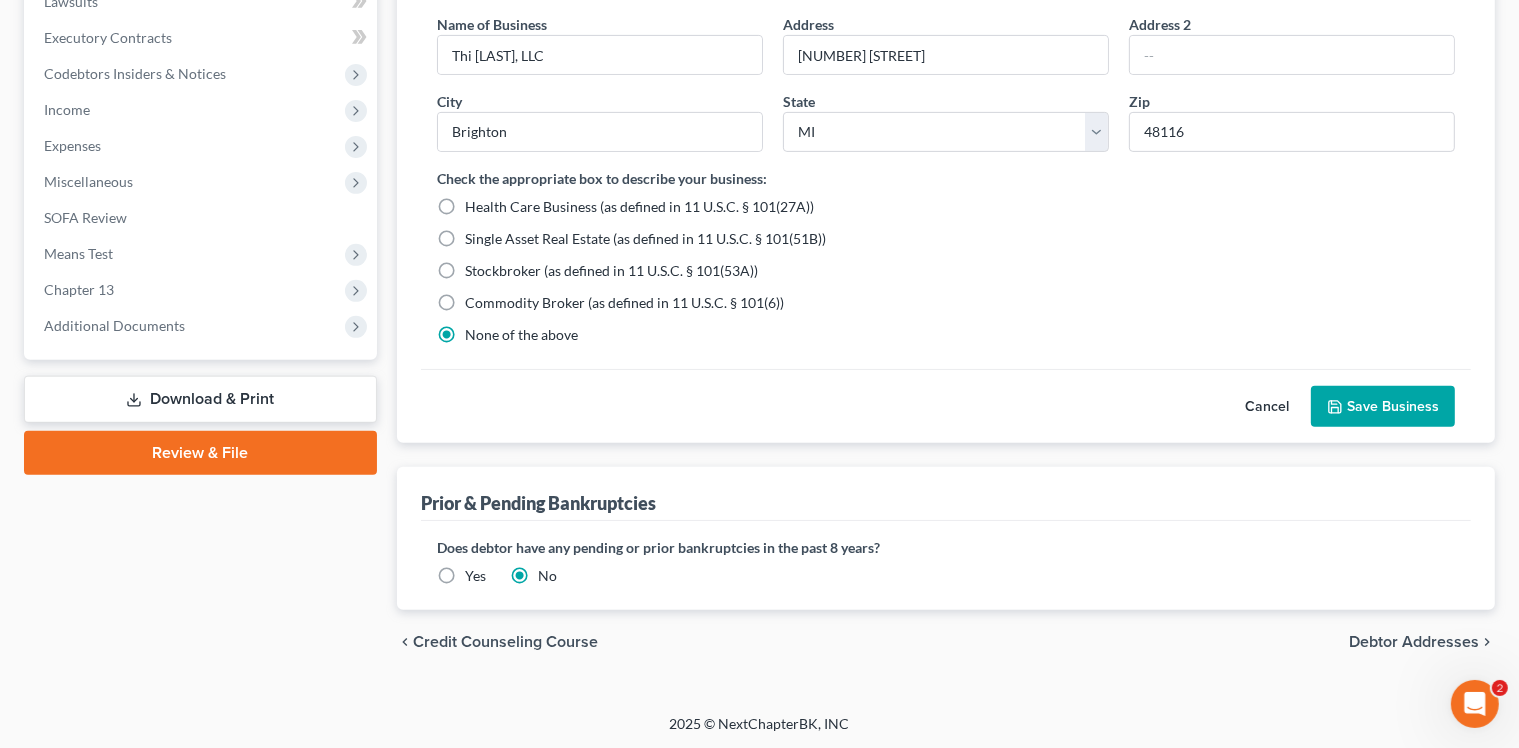click on "Save Business" at bounding box center [1383, 407] 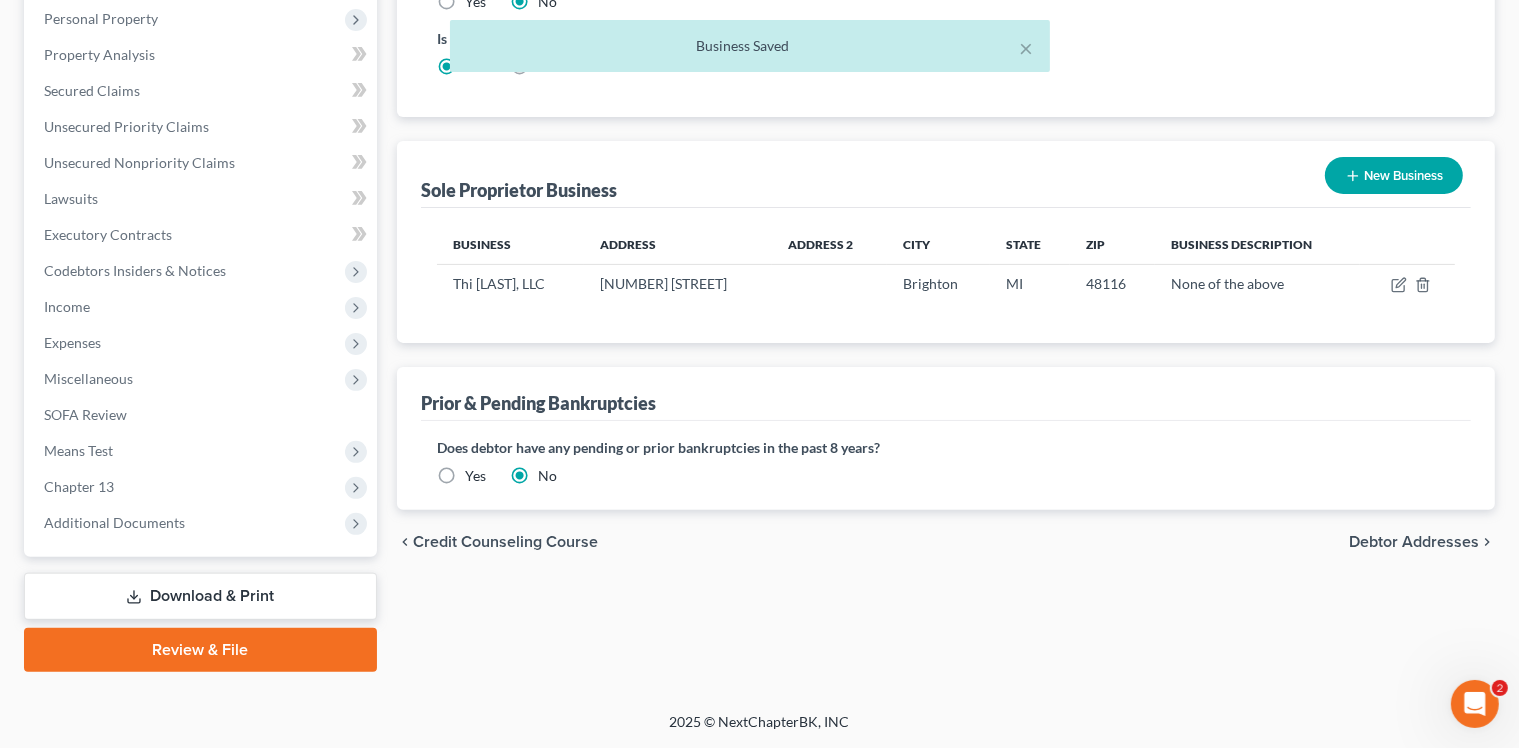 scroll, scrollTop: 565, scrollLeft: 0, axis: vertical 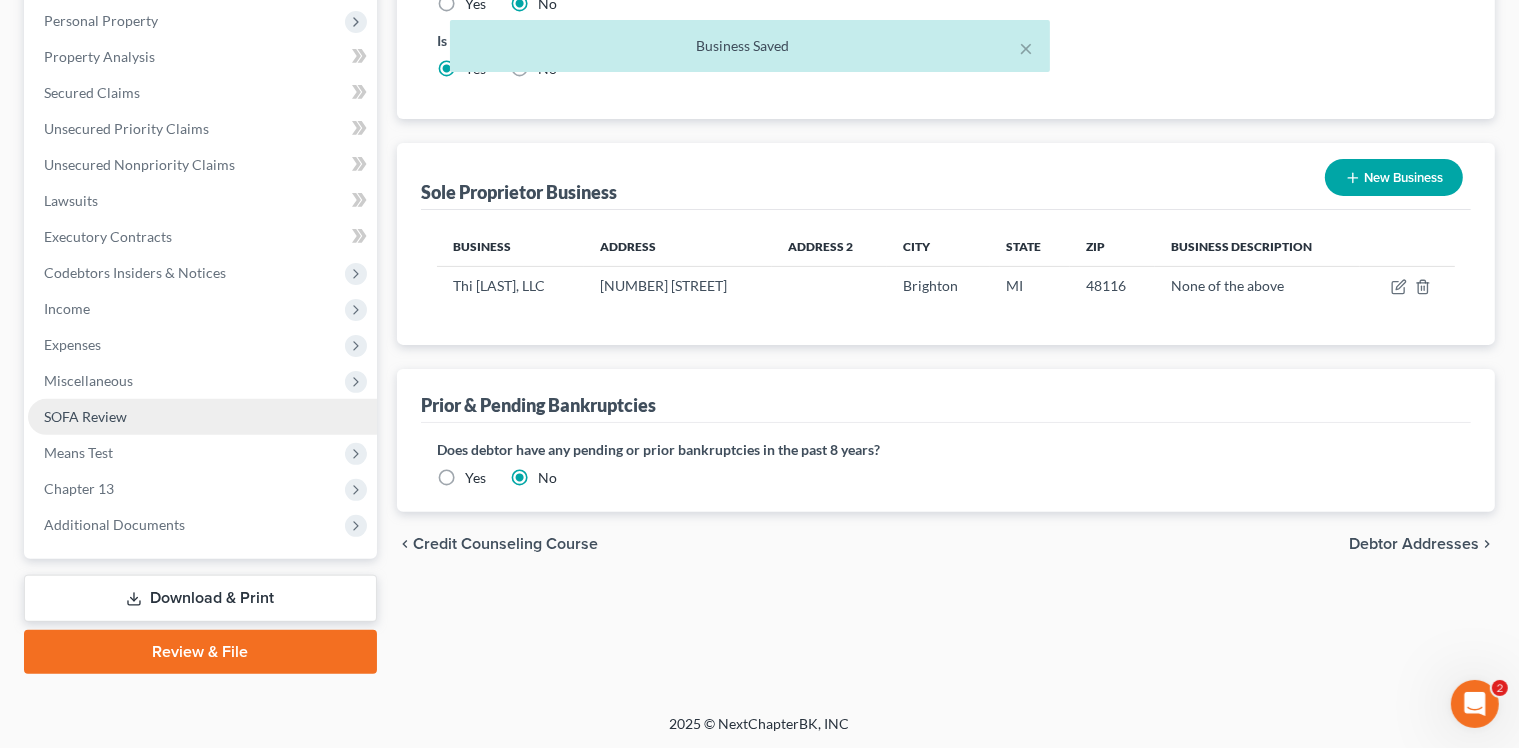 click on "SOFA Review" at bounding box center [85, 416] 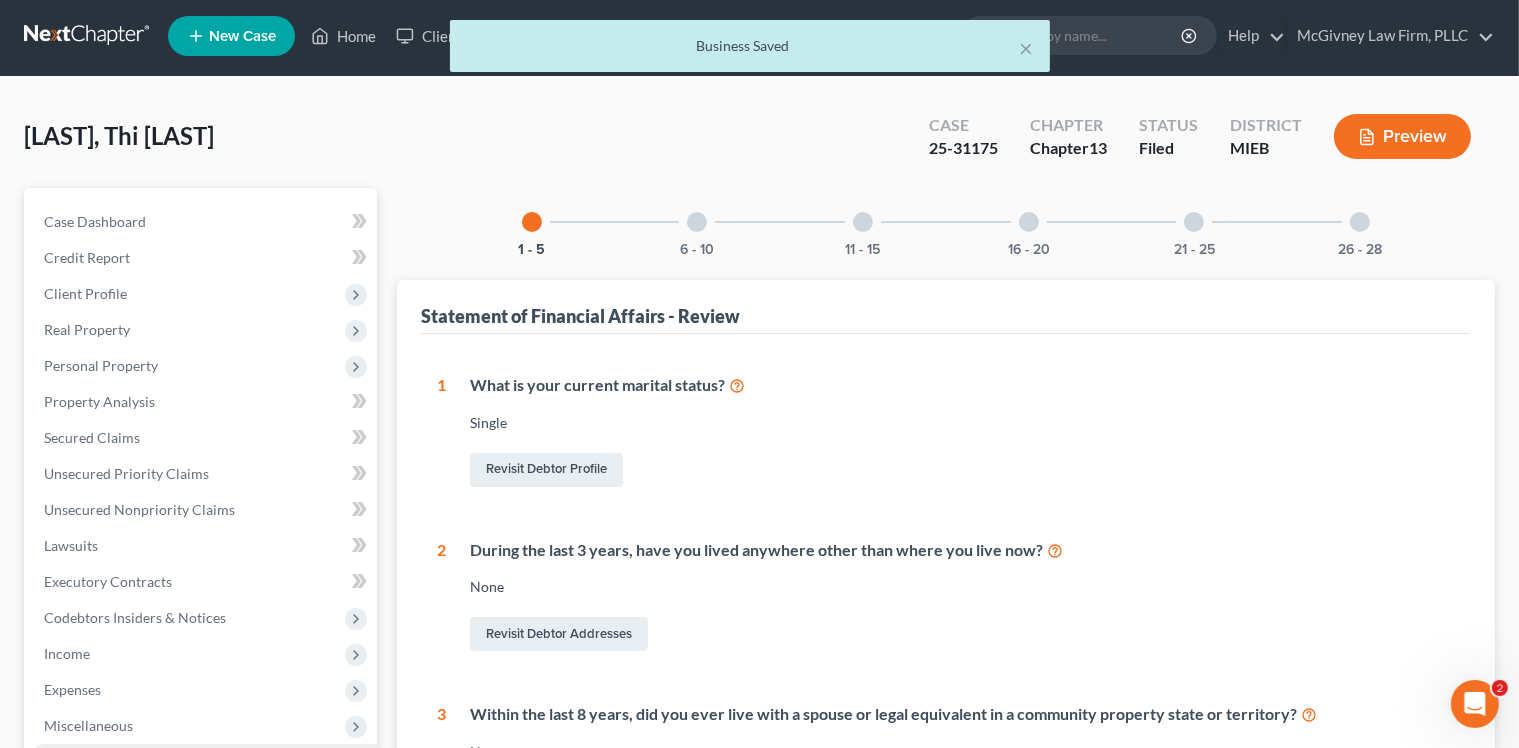 scroll, scrollTop: 0, scrollLeft: 0, axis: both 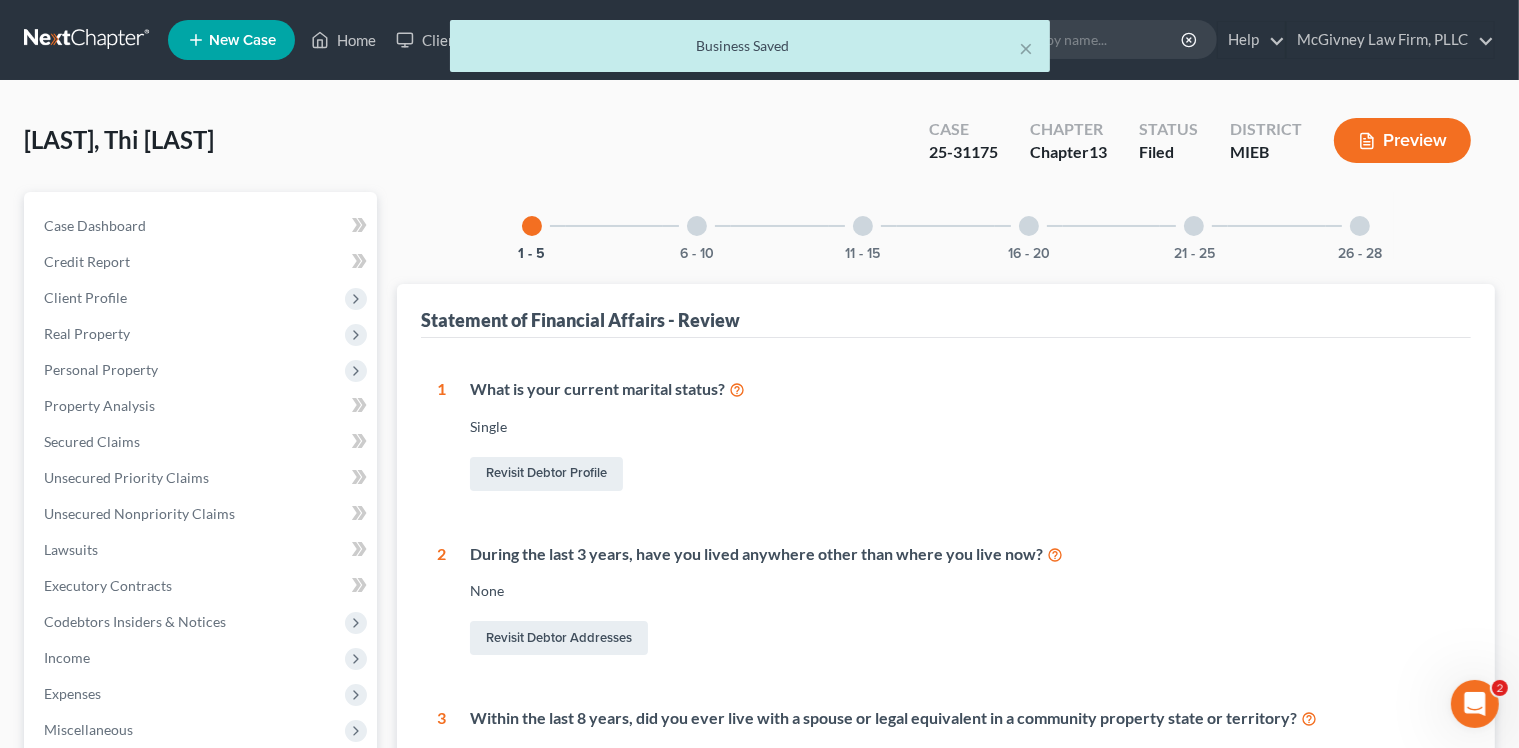 click at bounding box center [1360, 226] 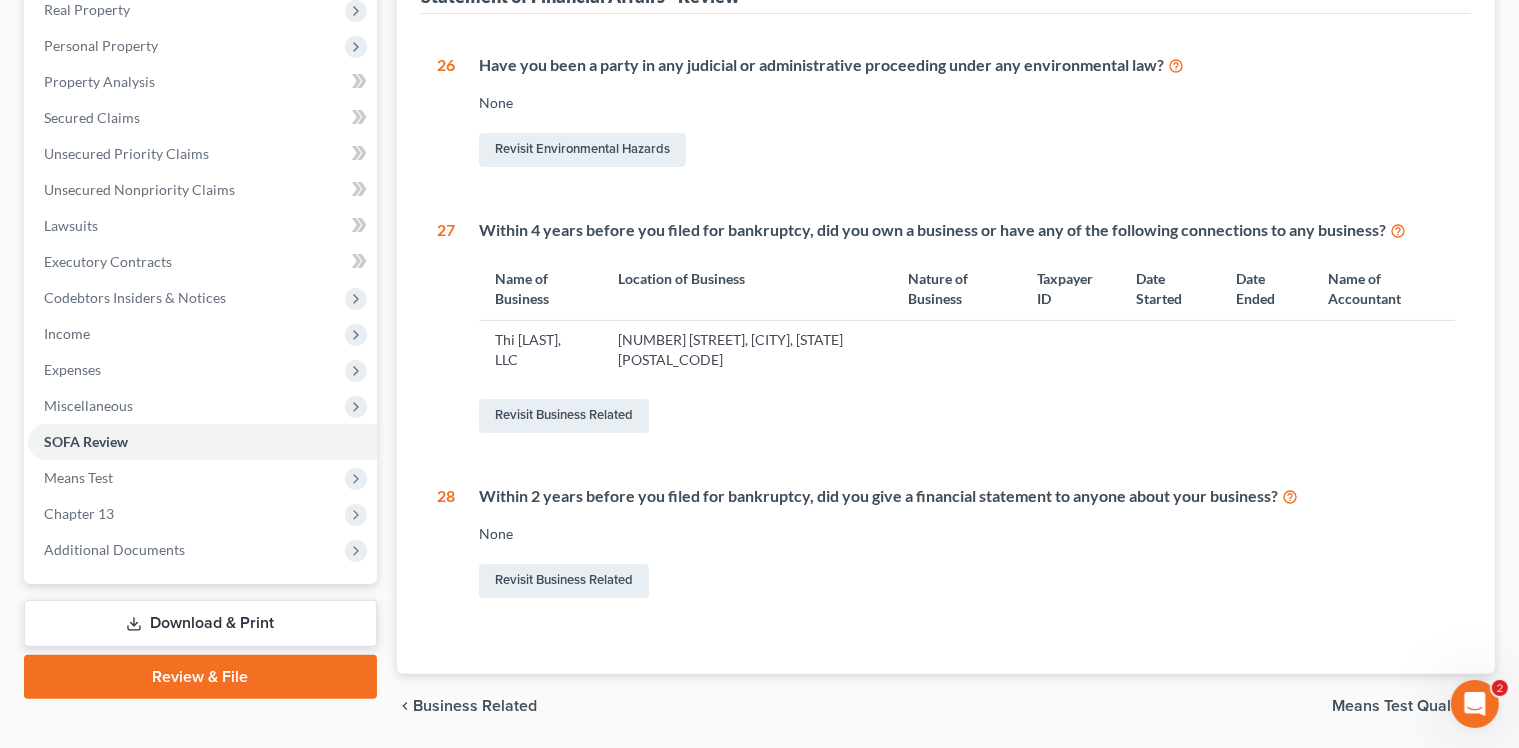 scroll, scrollTop: 288, scrollLeft: 0, axis: vertical 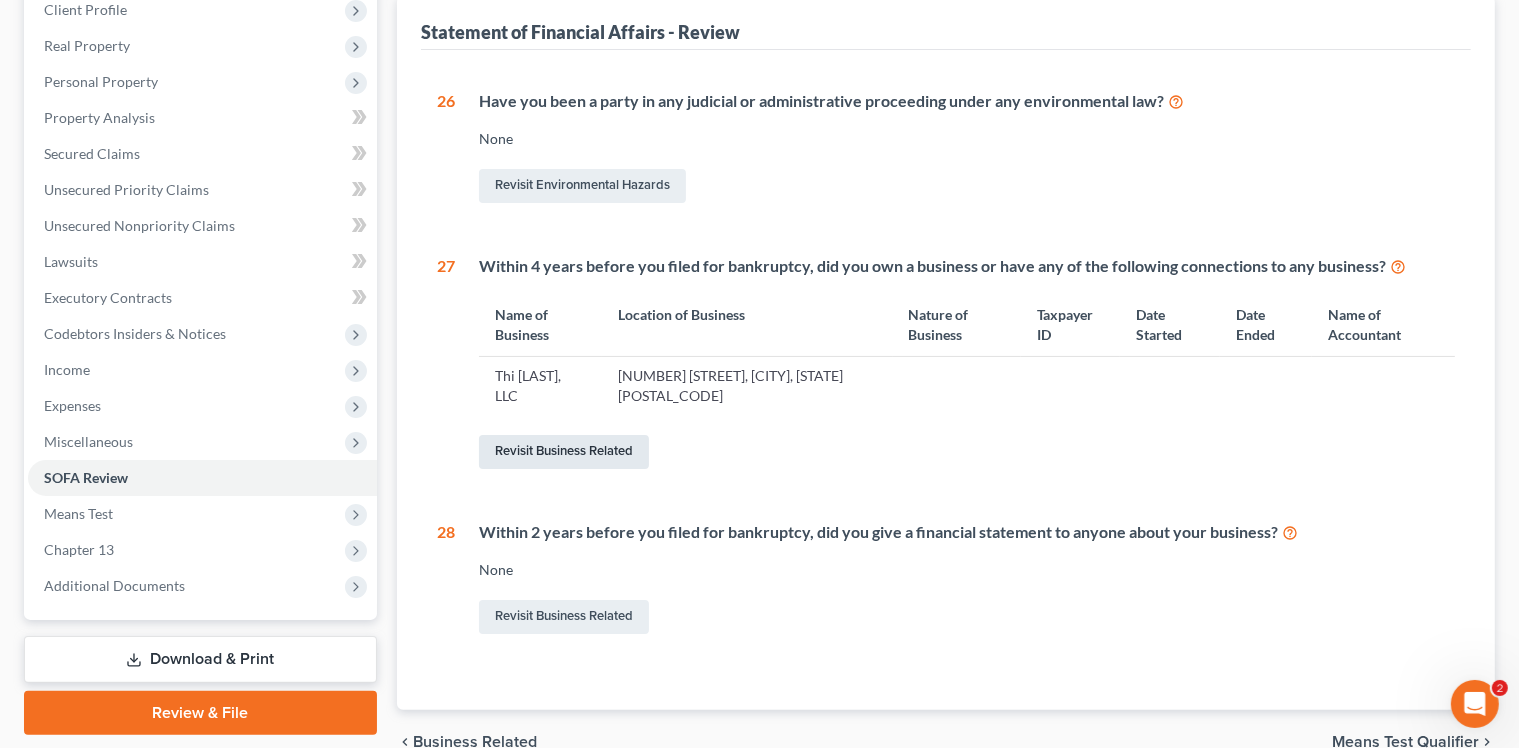 click on "Revisit Business Related" at bounding box center (564, 452) 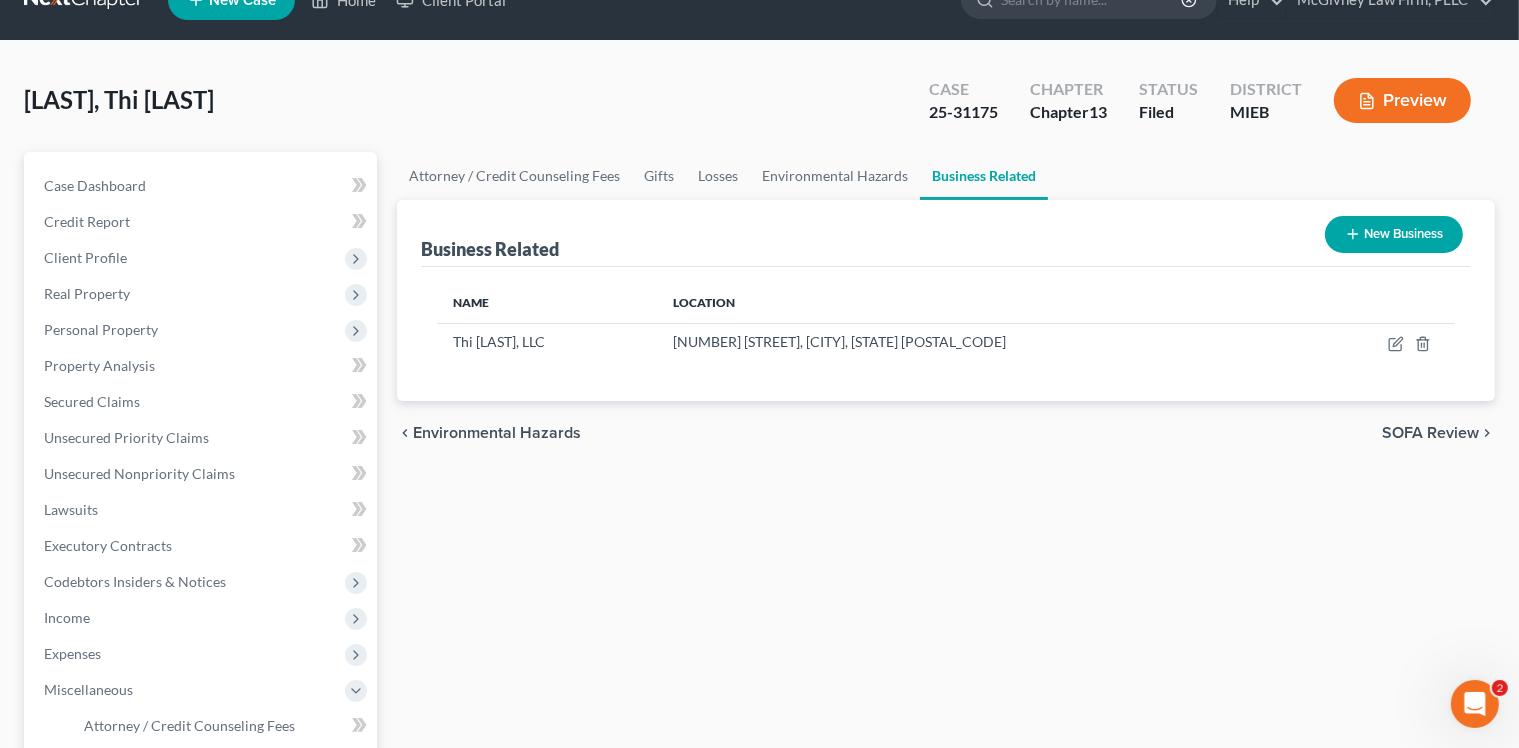 scroll, scrollTop: 0, scrollLeft: 0, axis: both 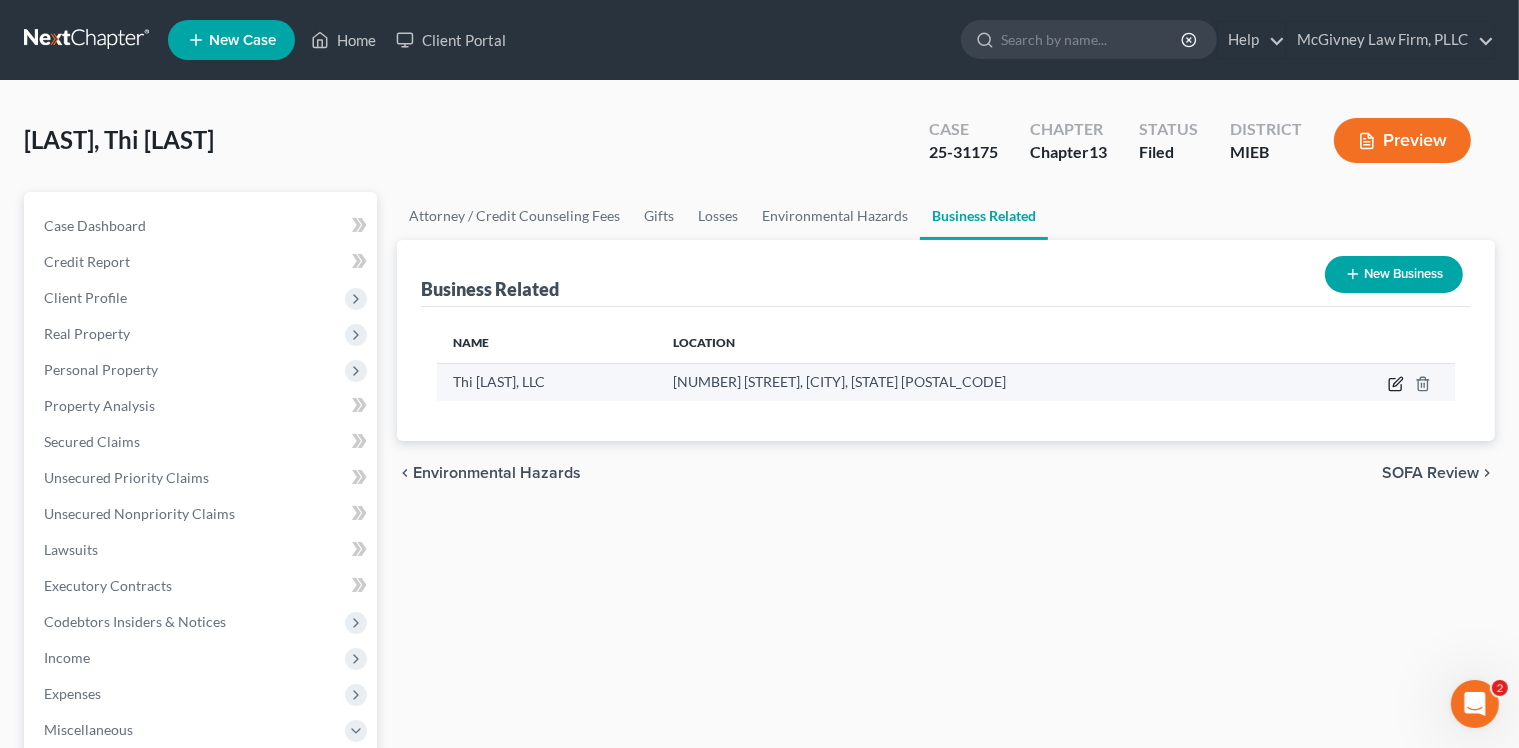 click 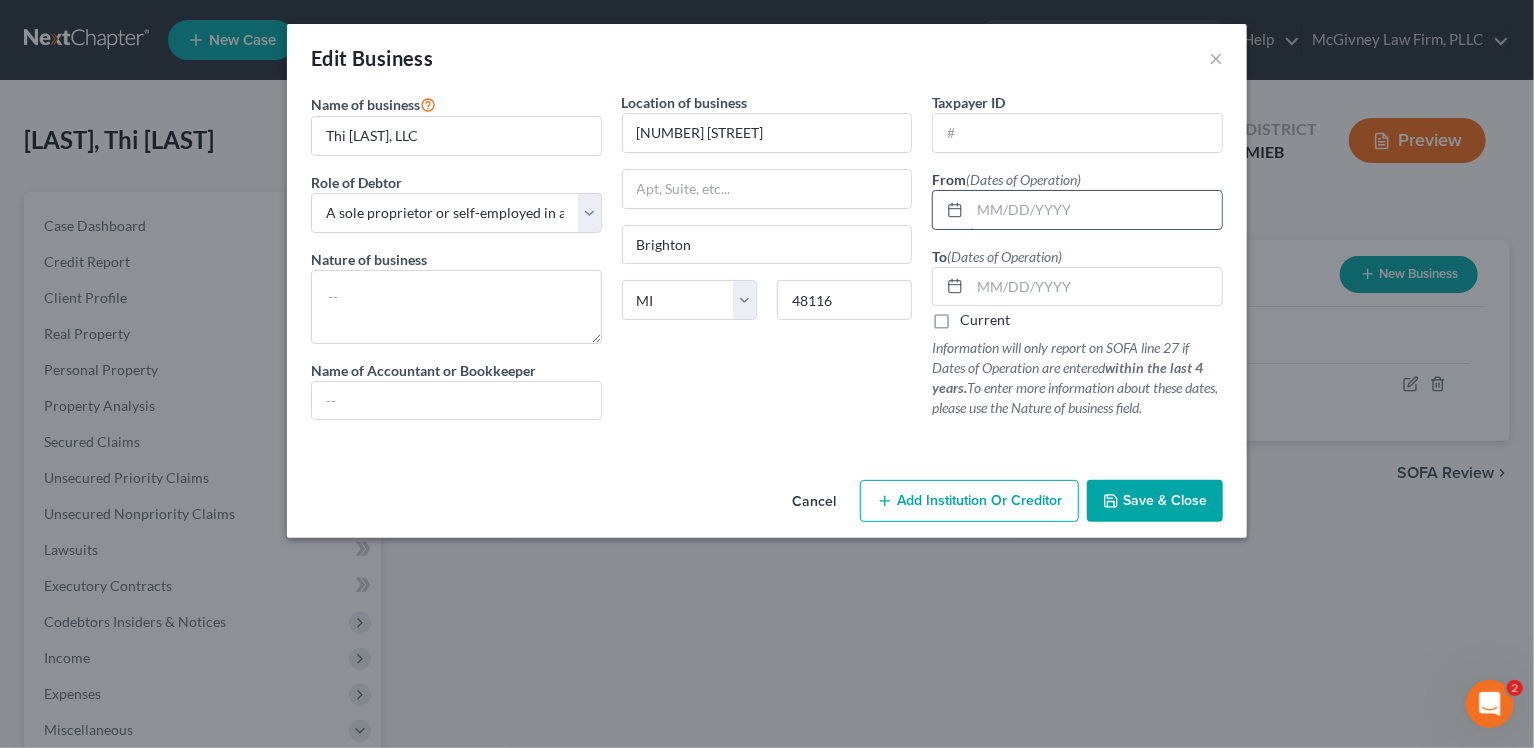 click at bounding box center (1096, 210) 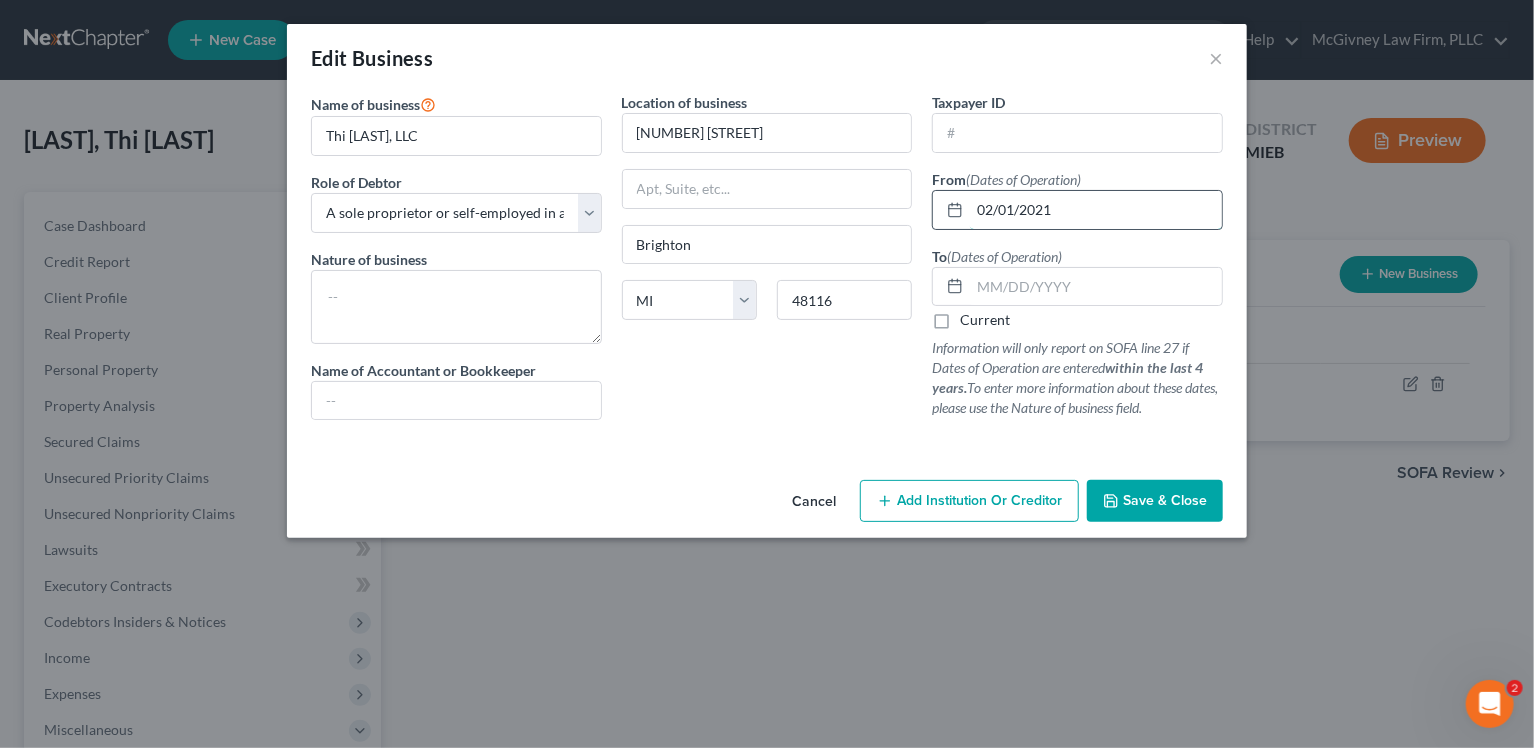 type on "02/01/2021" 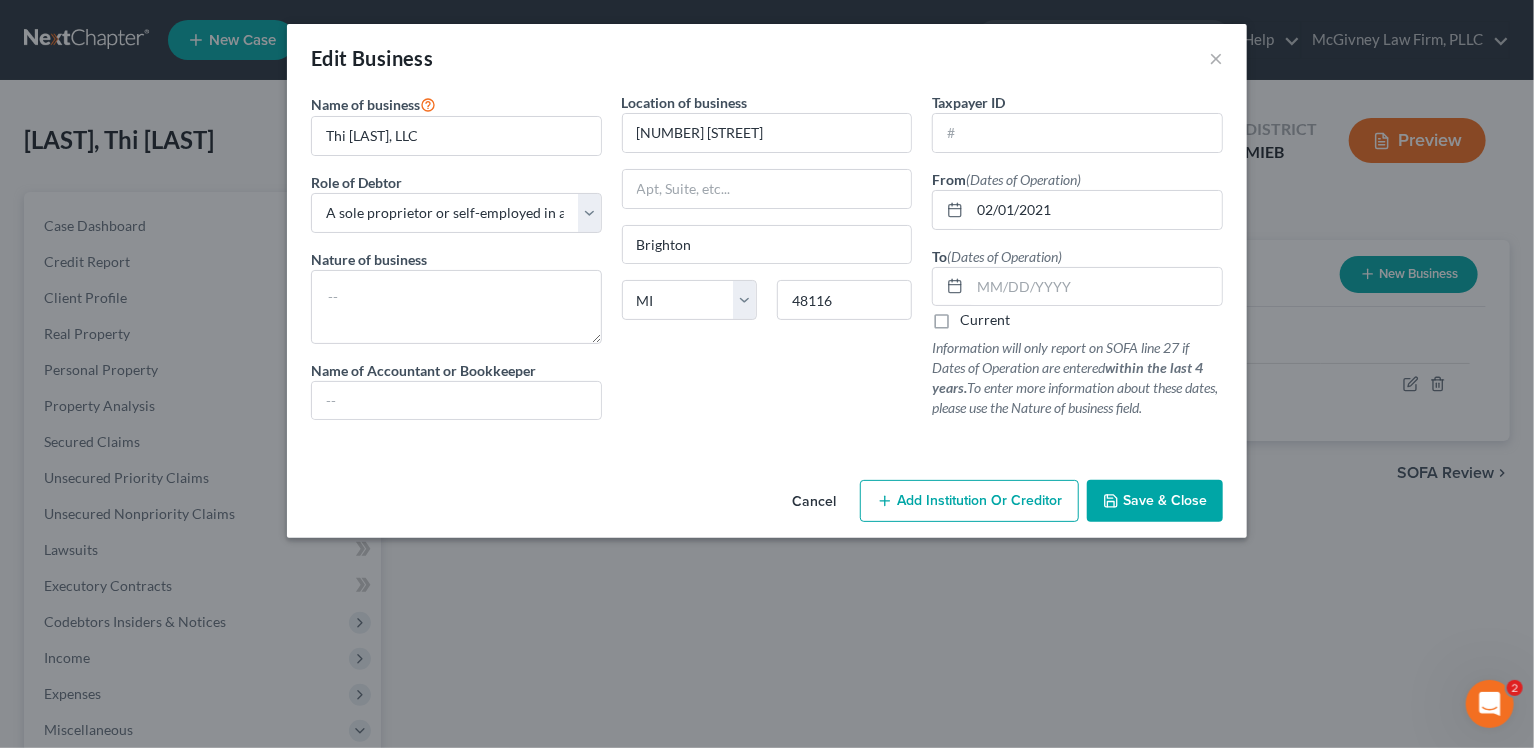 click on "Current" at bounding box center (985, 320) 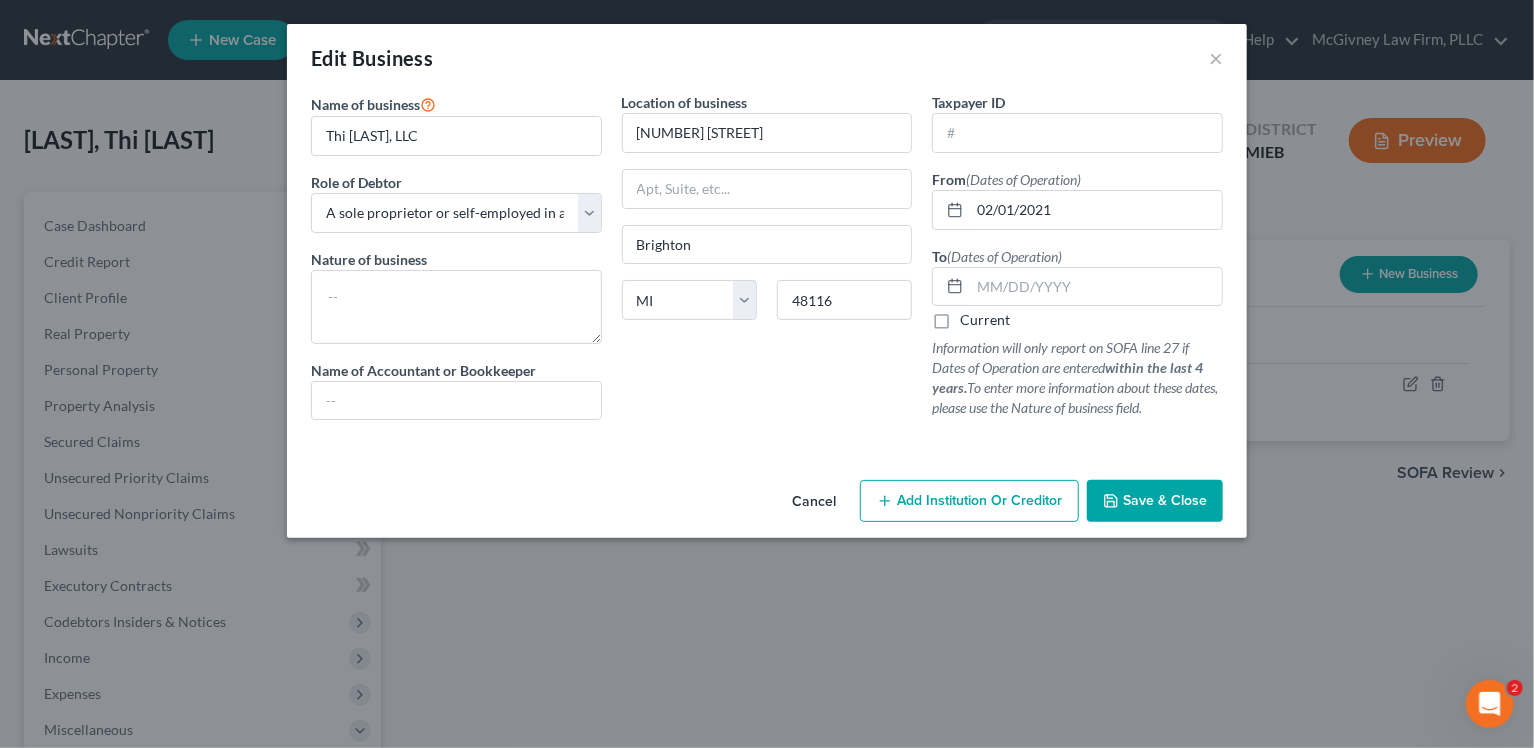click on "Current" at bounding box center [974, 316] 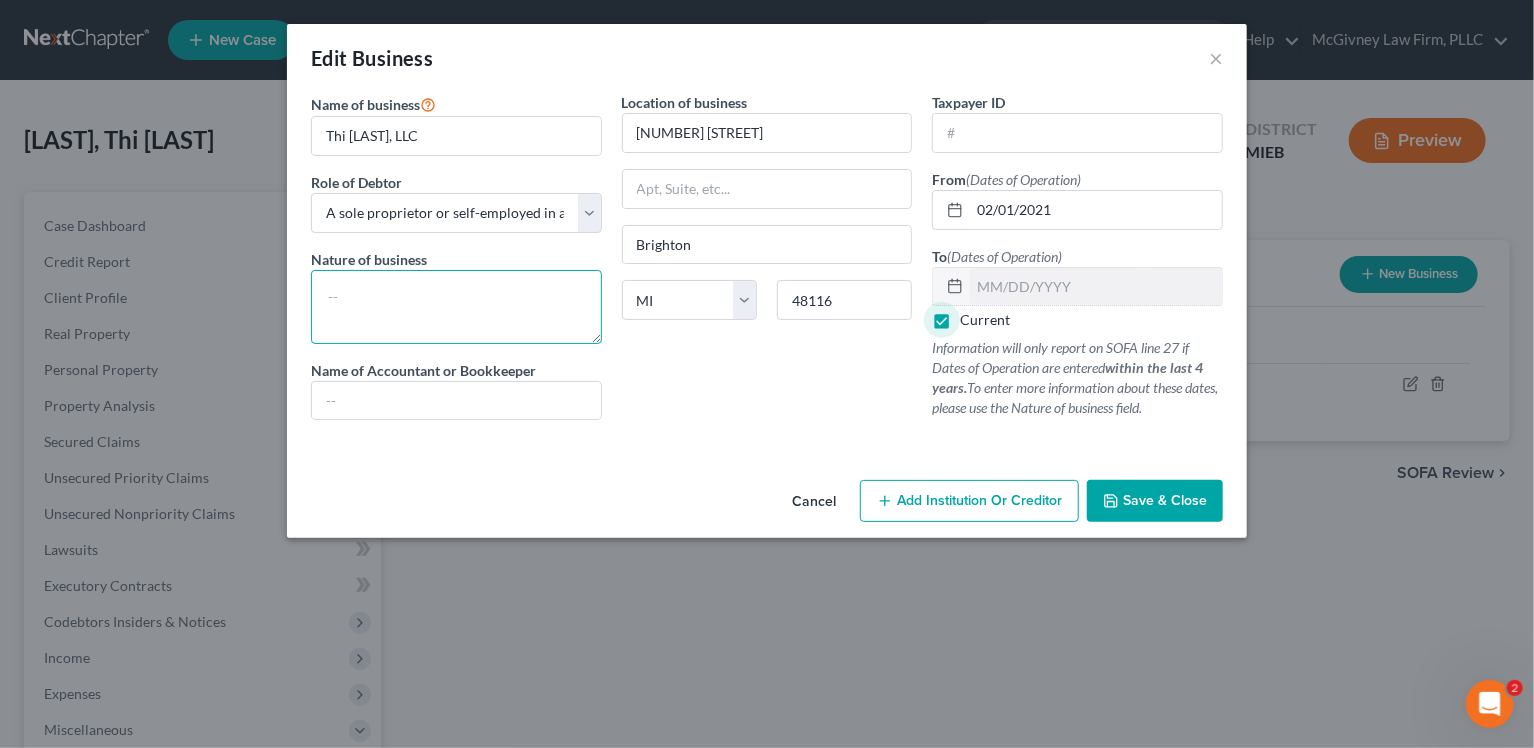 click at bounding box center [456, 307] 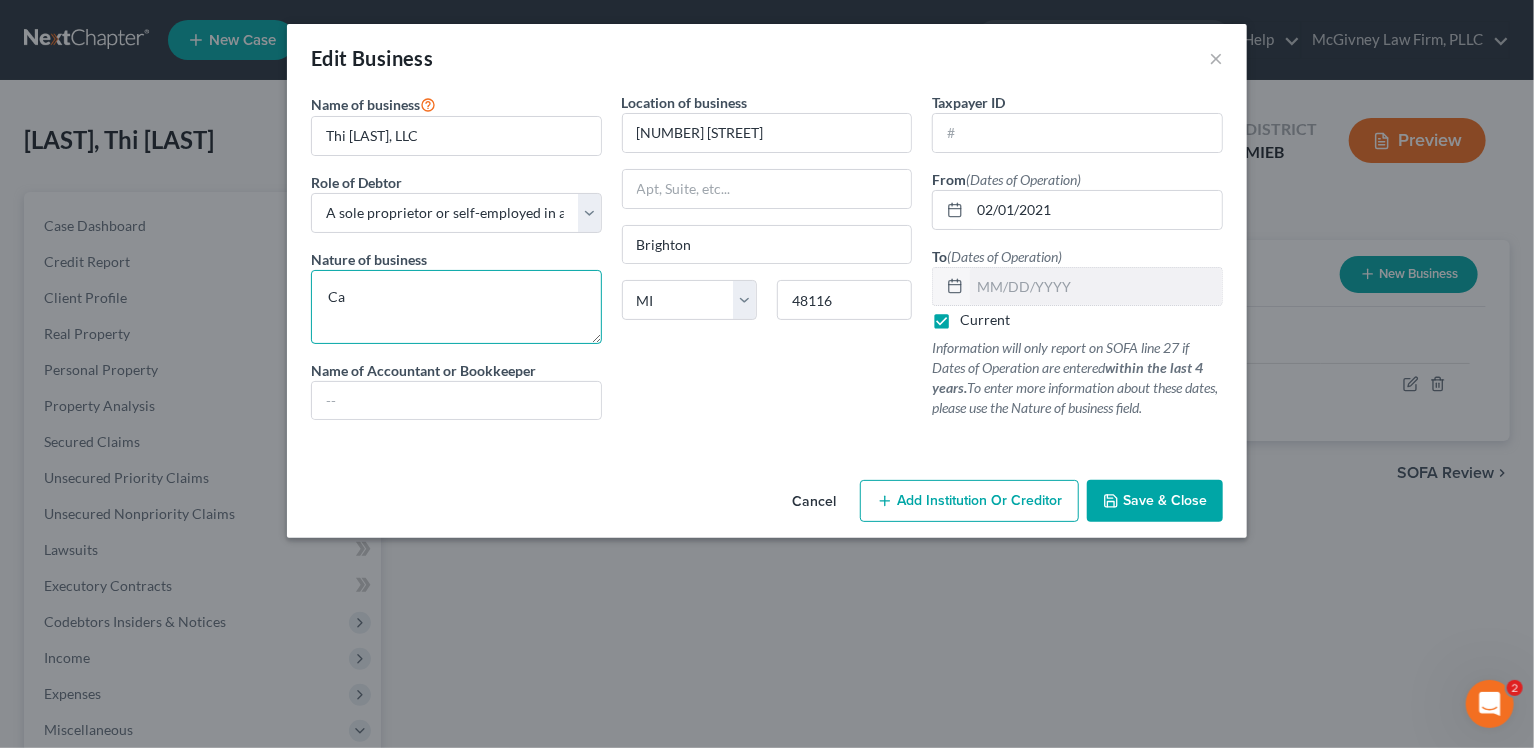 type on "C" 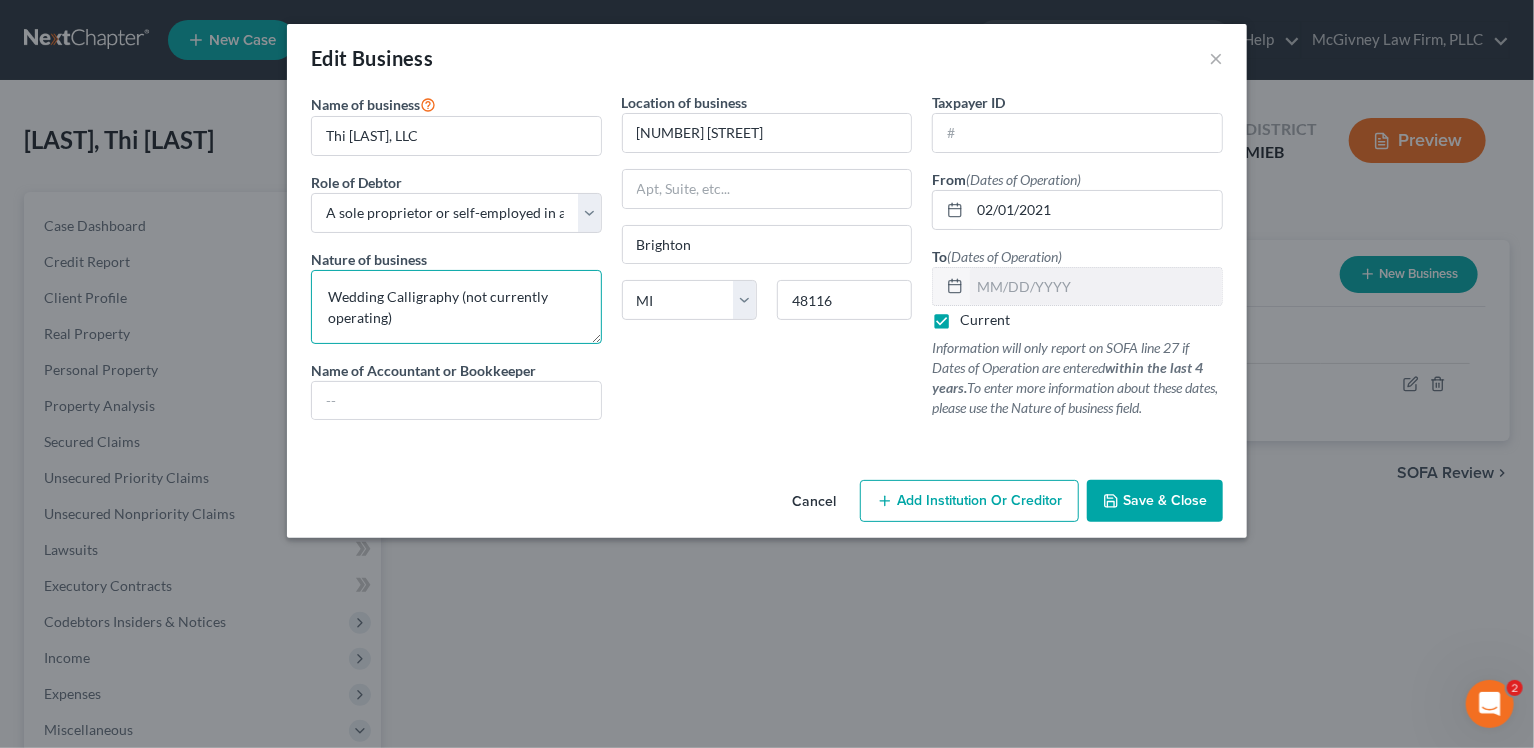 type on "Wedding Calligraphy (not currently operating)" 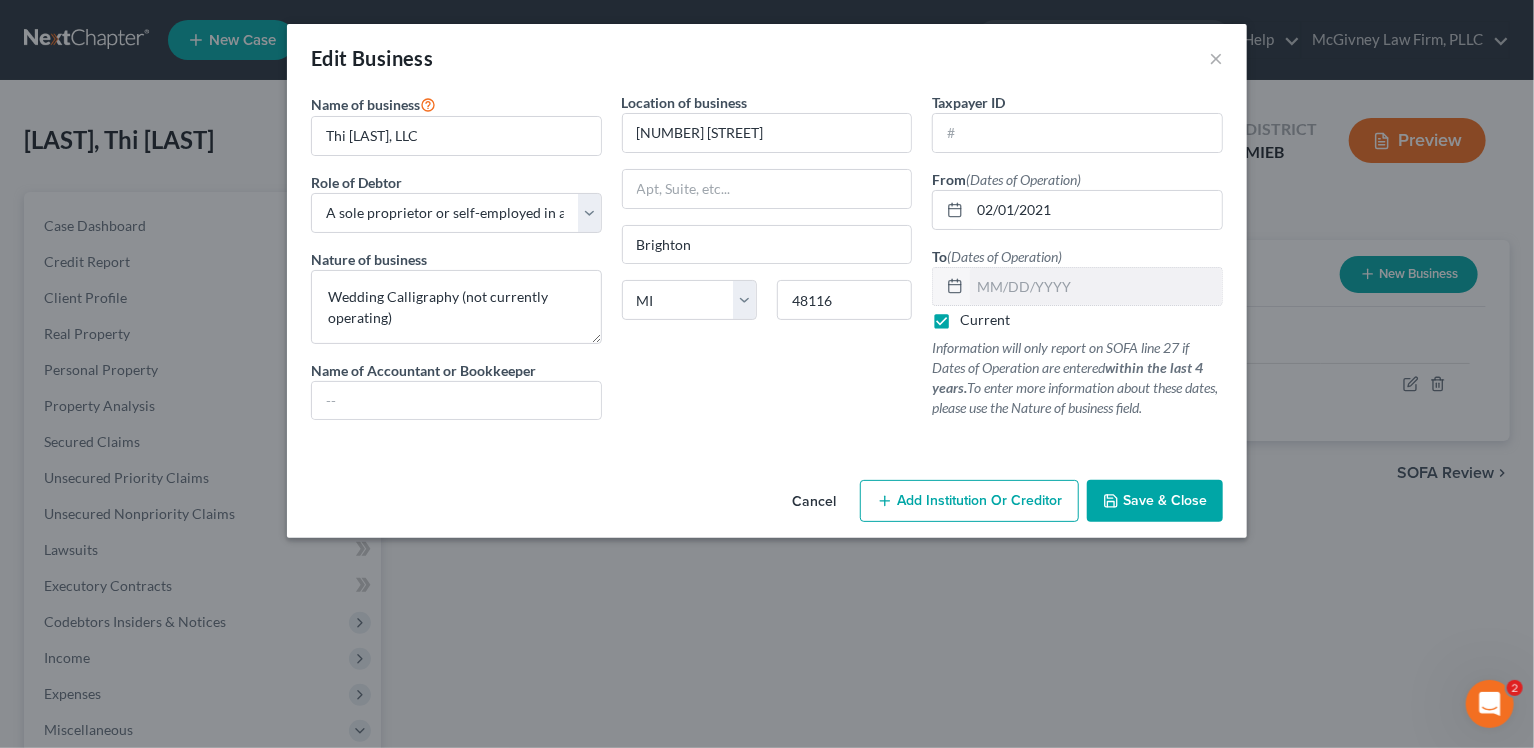 click on "Save & Close" at bounding box center (1155, 501) 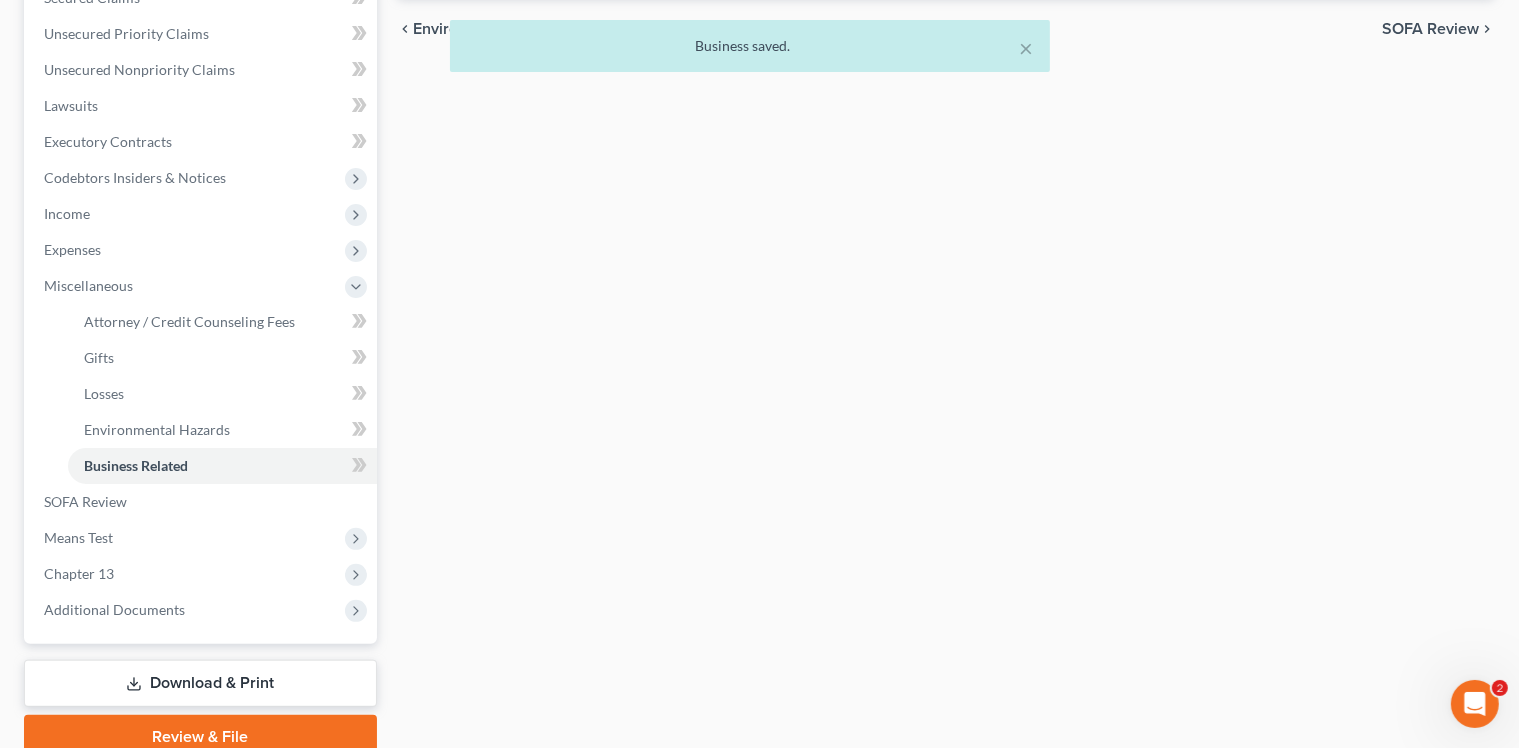 scroll, scrollTop: 529, scrollLeft: 0, axis: vertical 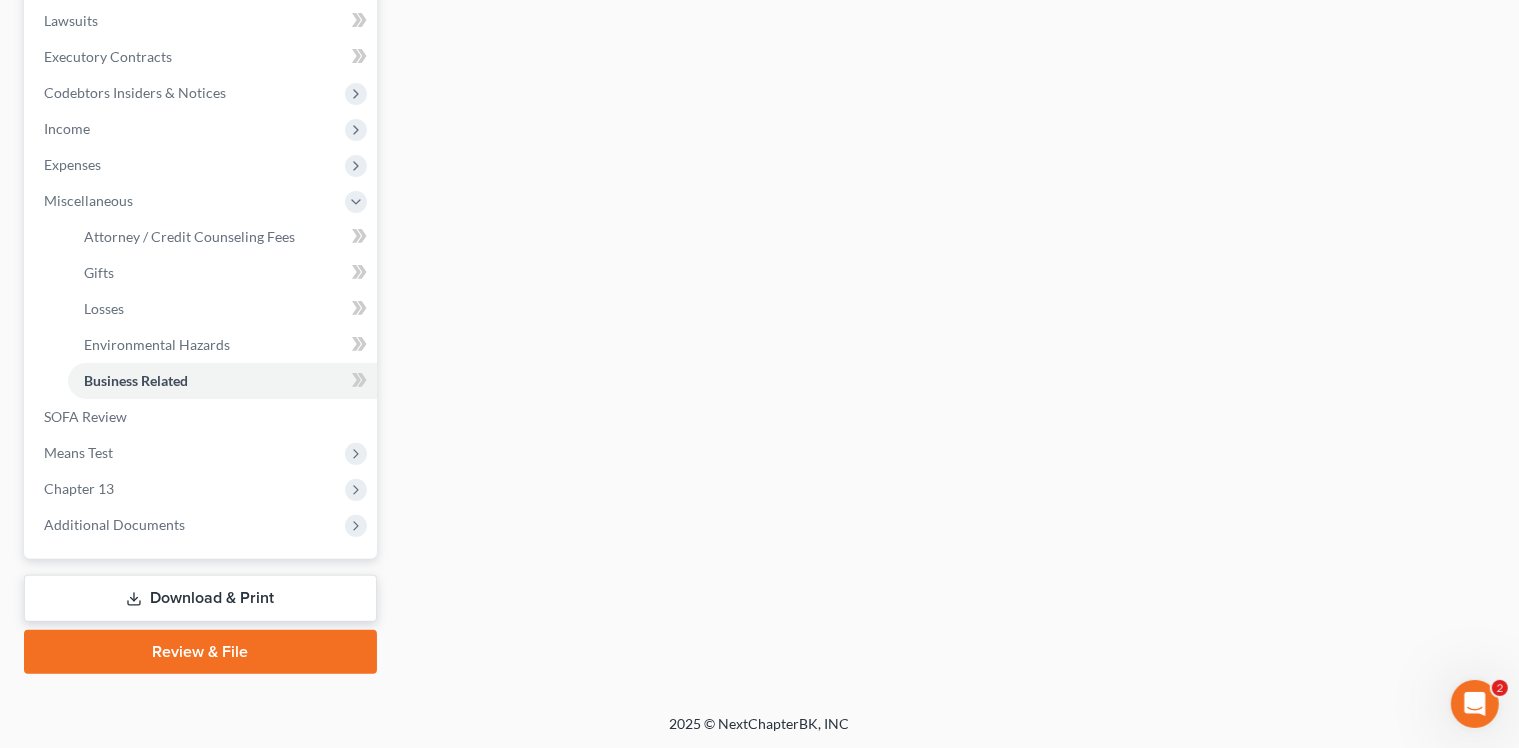 click on "Download & Print" at bounding box center (200, 598) 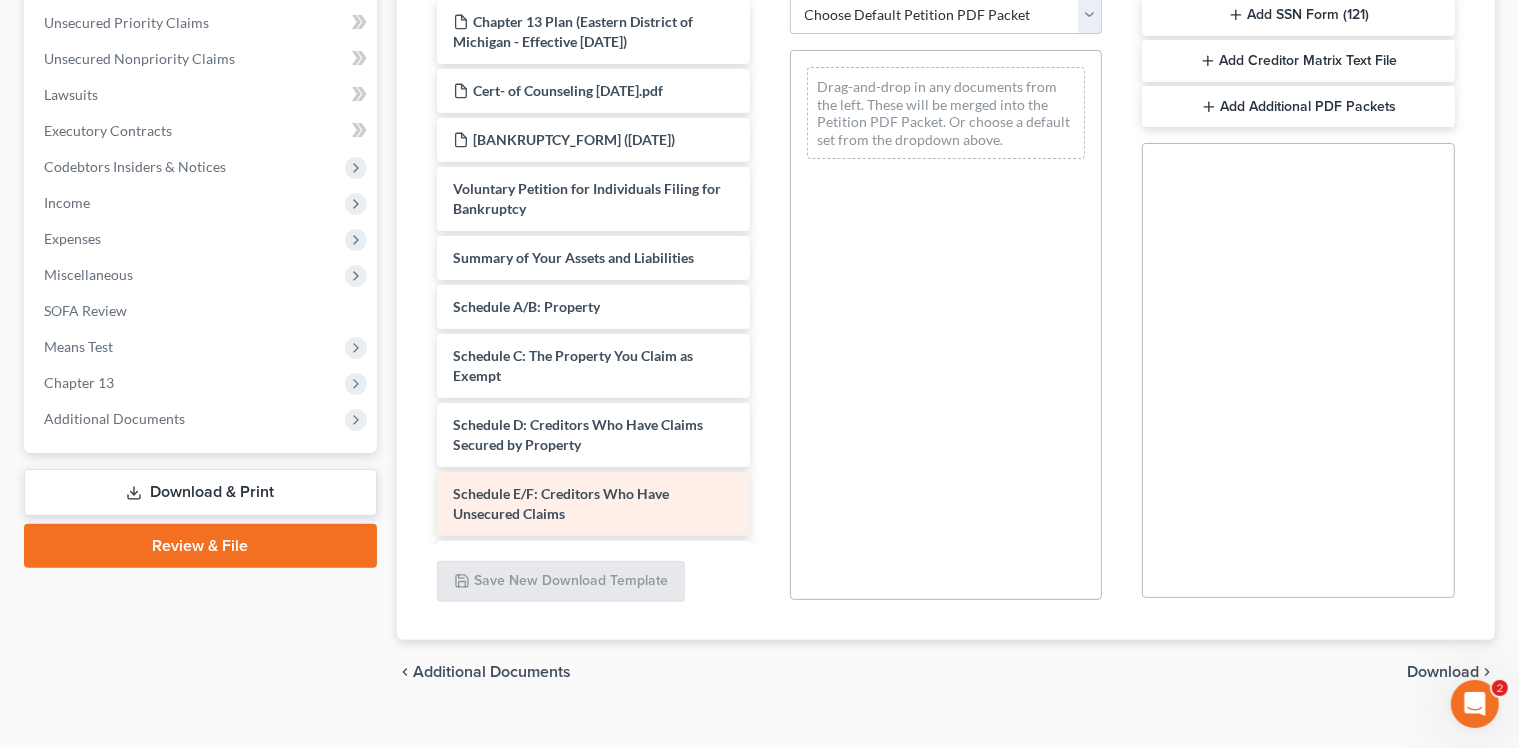 scroll, scrollTop: 485, scrollLeft: 0, axis: vertical 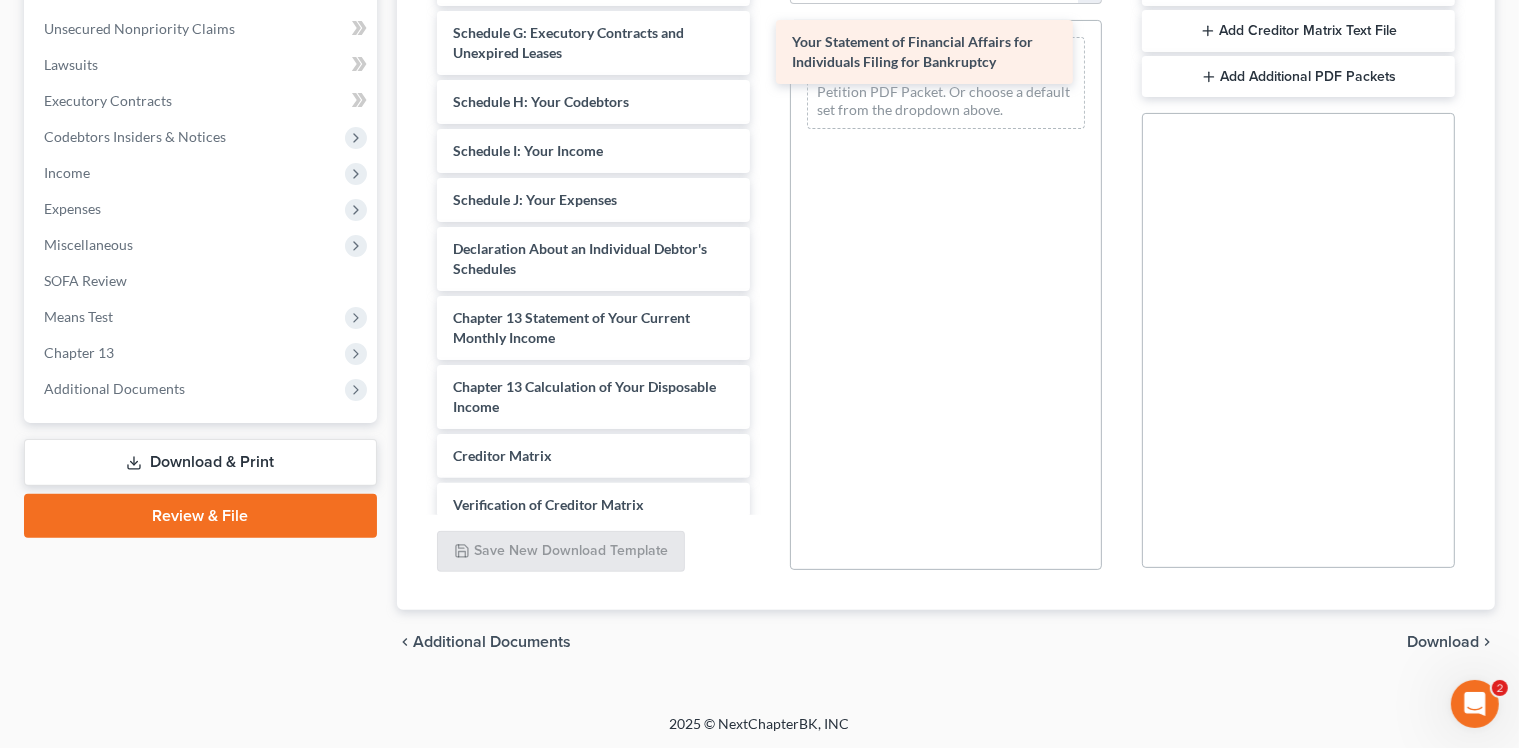 drag, startPoint x: 592, startPoint y: 349, endPoint x: 931, endPoint y: 55, distance: 448.7282 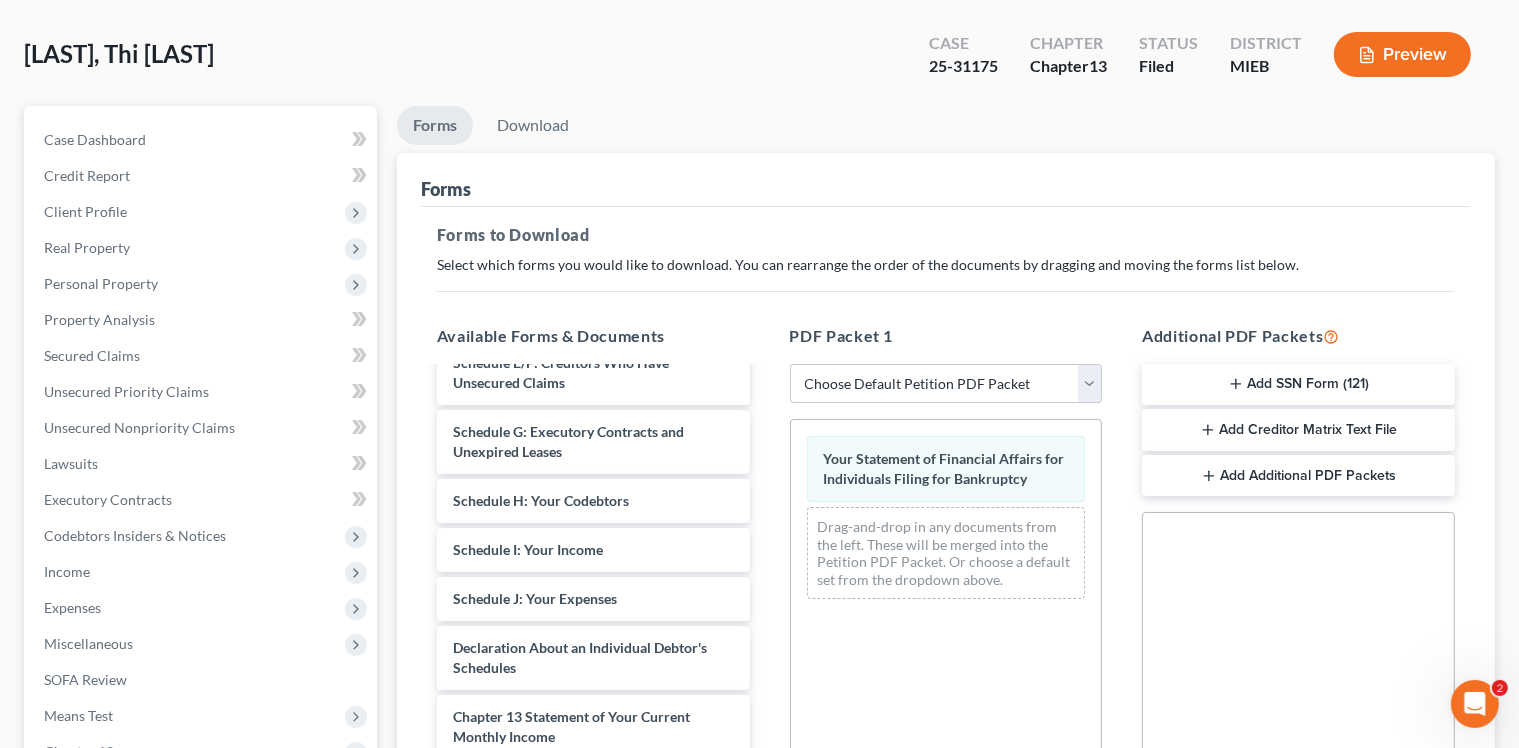 scroll, scrollTop: 85, scrollLeft: 0, axis: vertical 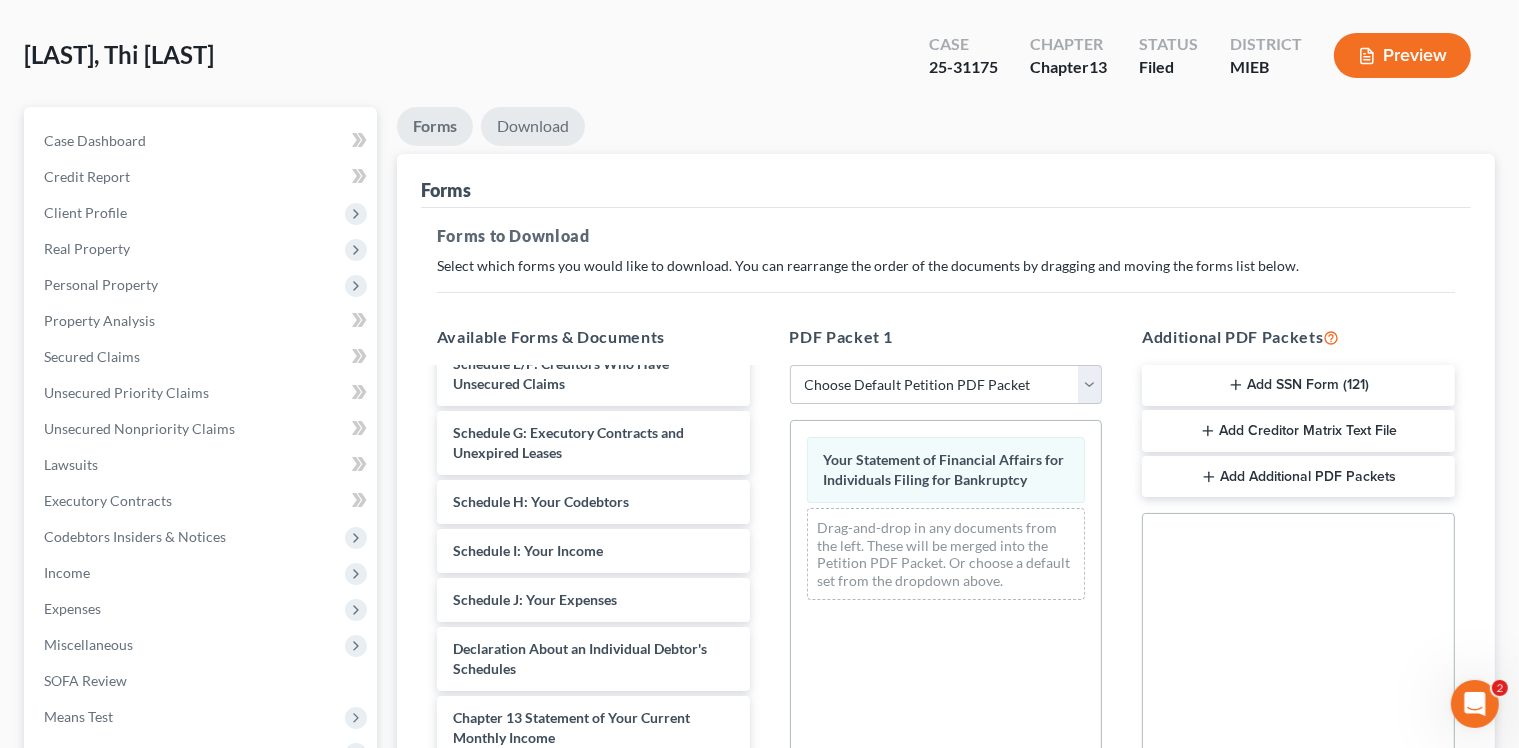 click on "Download" at bounding box center [533, 126] 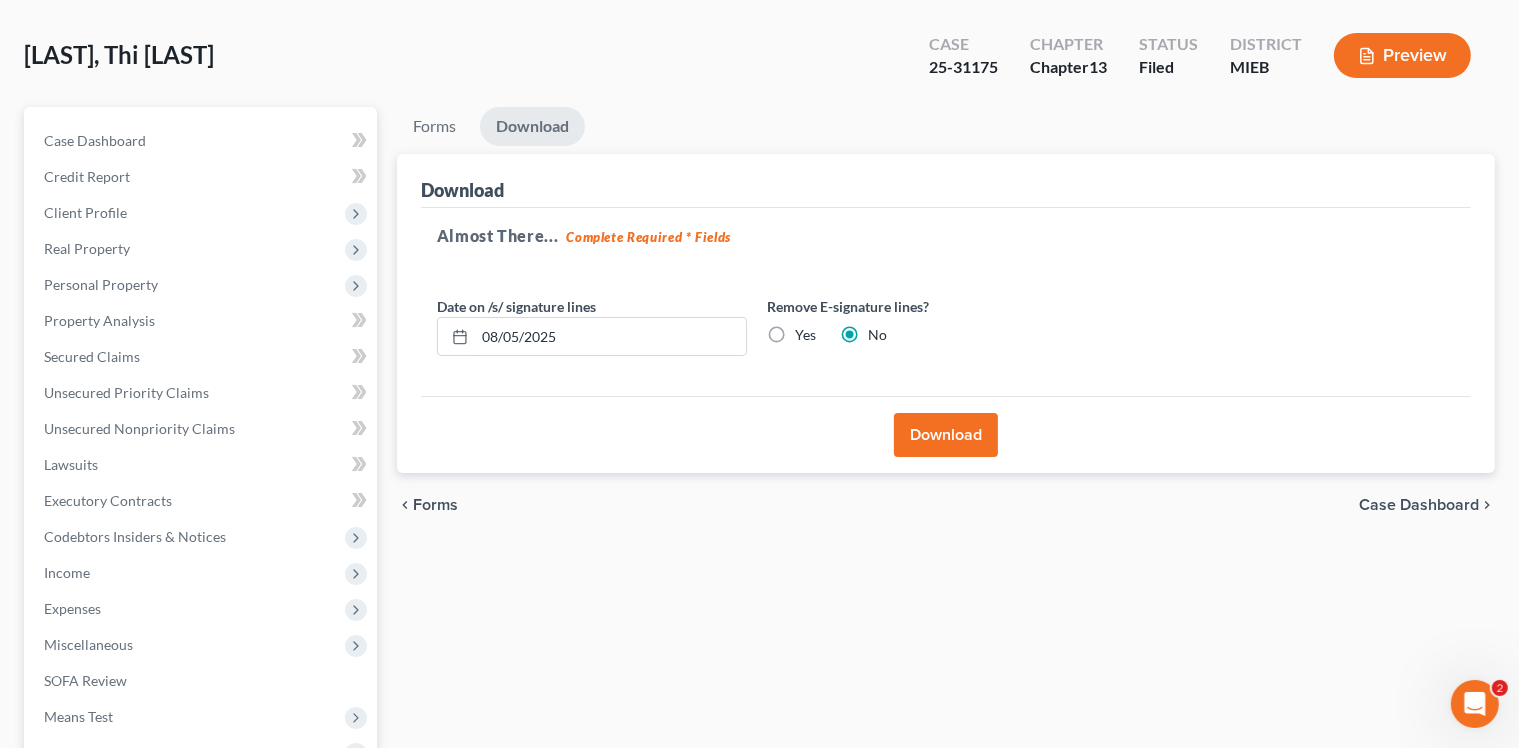 click on "Download" at bounding box center (946, 435) 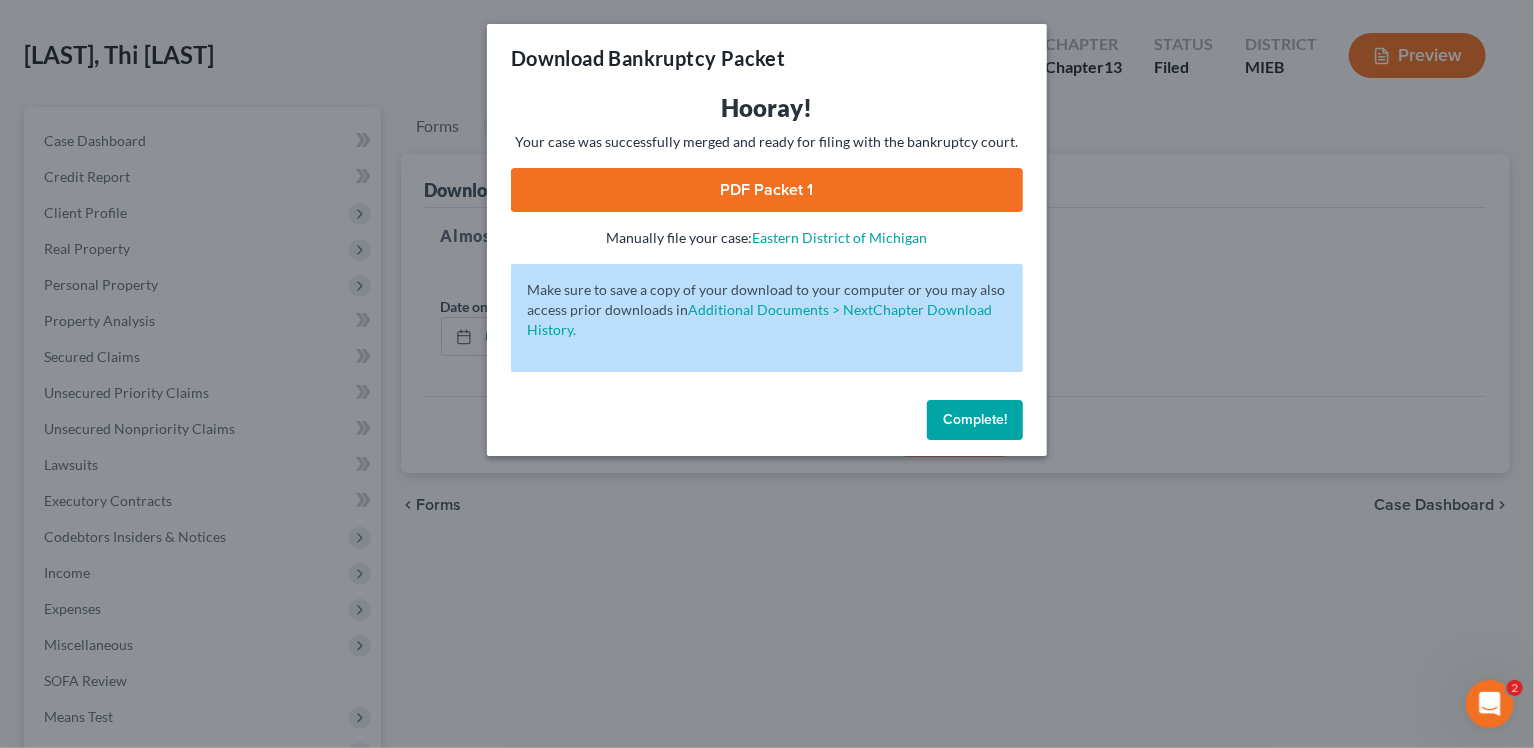 click on "PDF Packet 1" at bounding box center [767, 190] 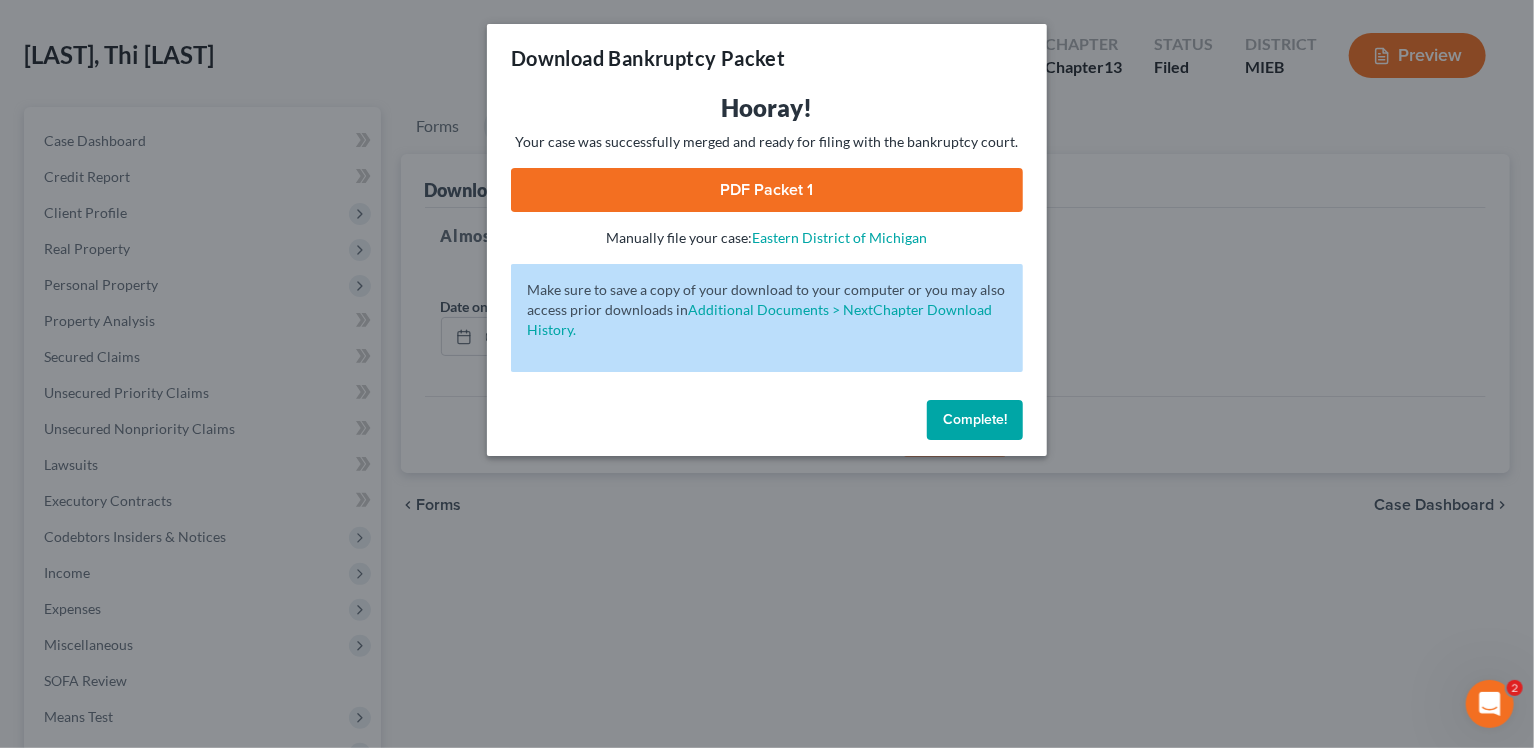 click on "Complete!" at bounding box center (975, 419) 